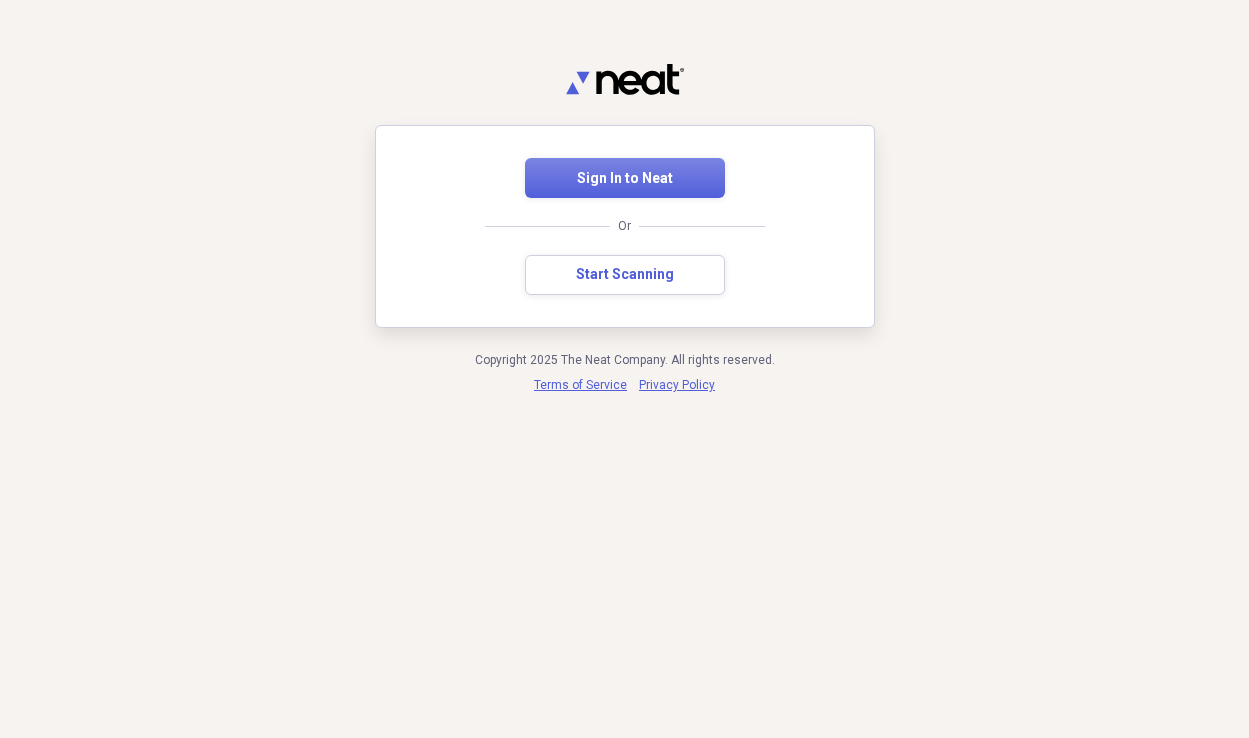 scroll, scrollTop: 0, scrollLeft: 0, axis: both 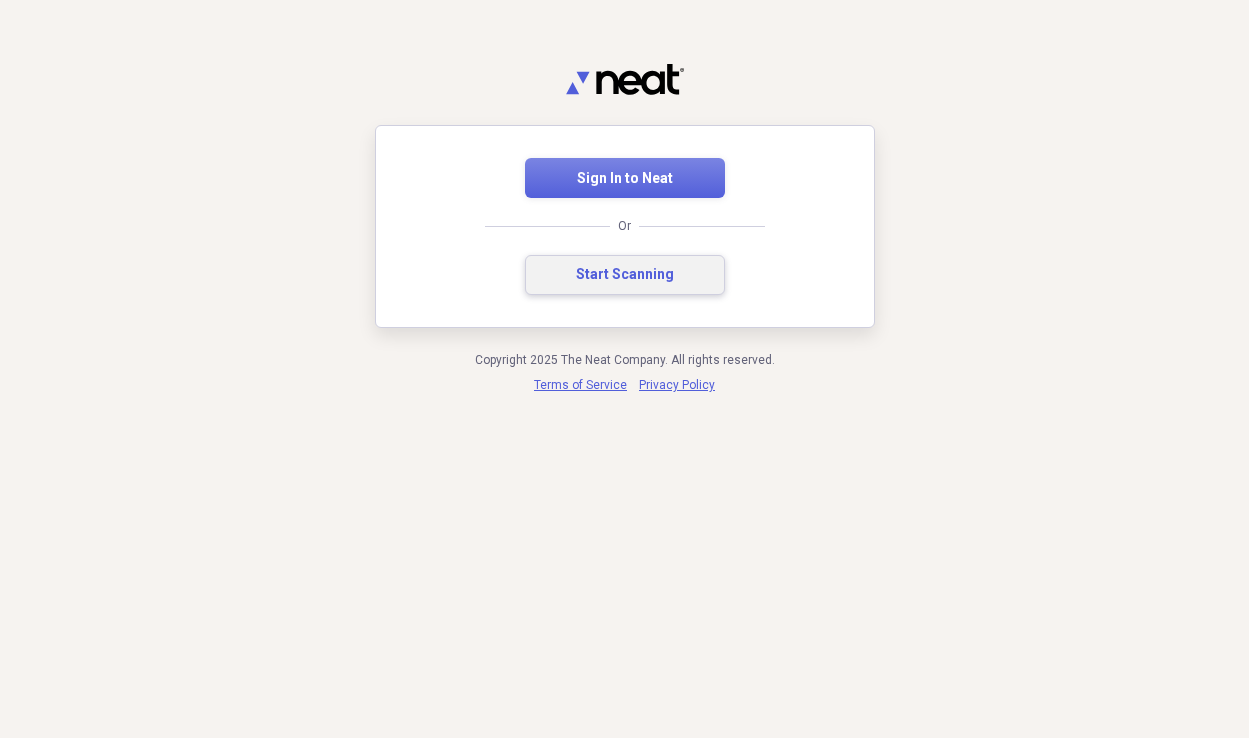click on "Start Scanning" at bounding box center [625, 275] 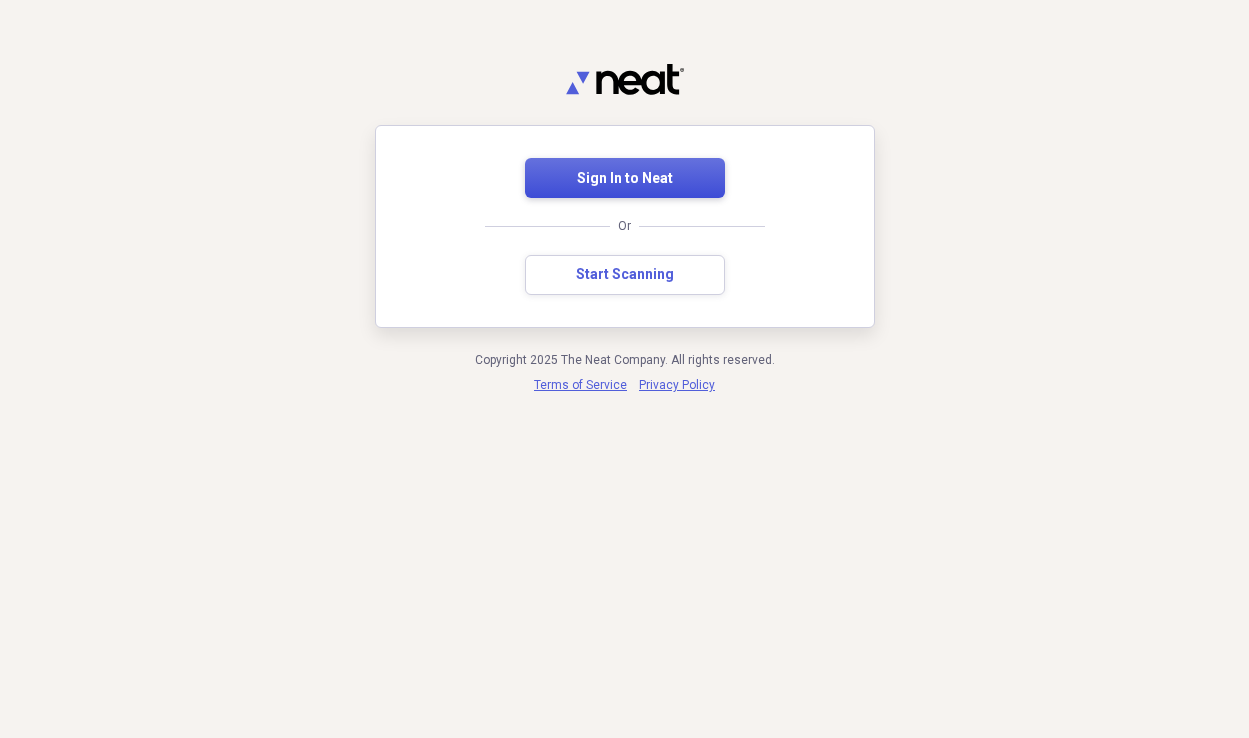 click on "Sign In to Neat" at bounding box center (625, 178) 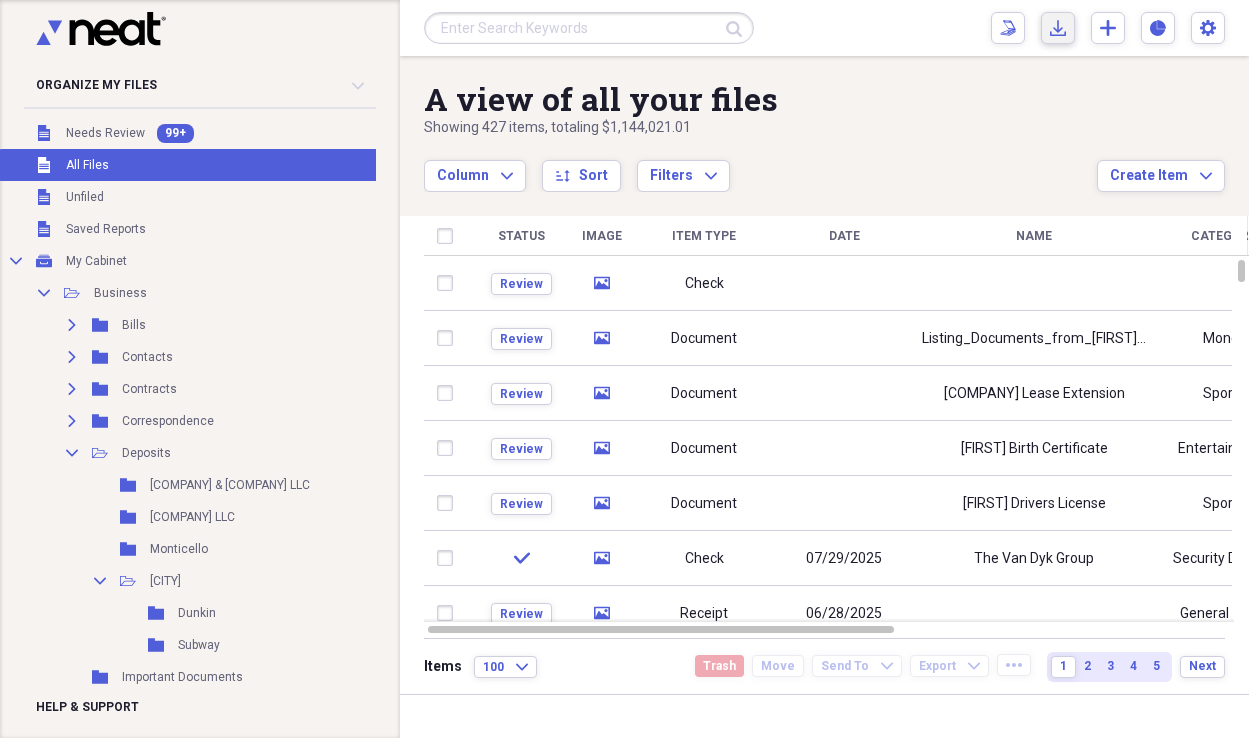 click on "Import" 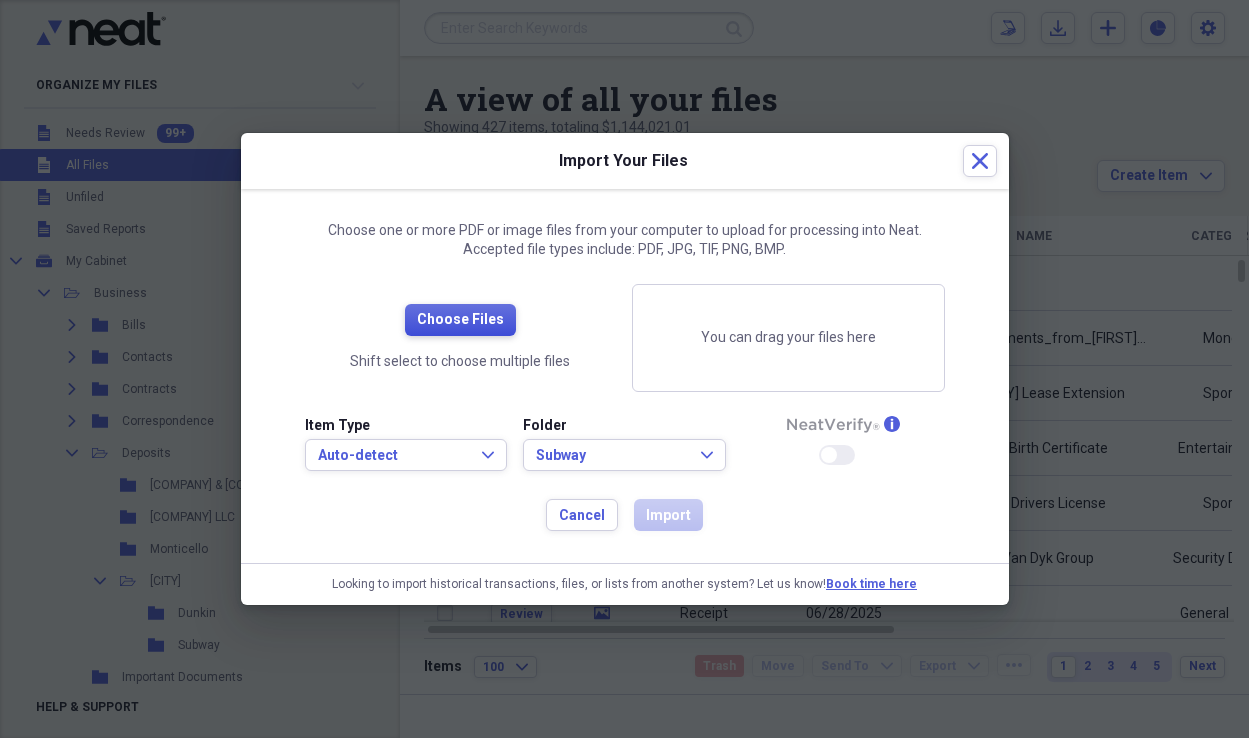 click on "Choose Files" at bounding box center [460, 320] 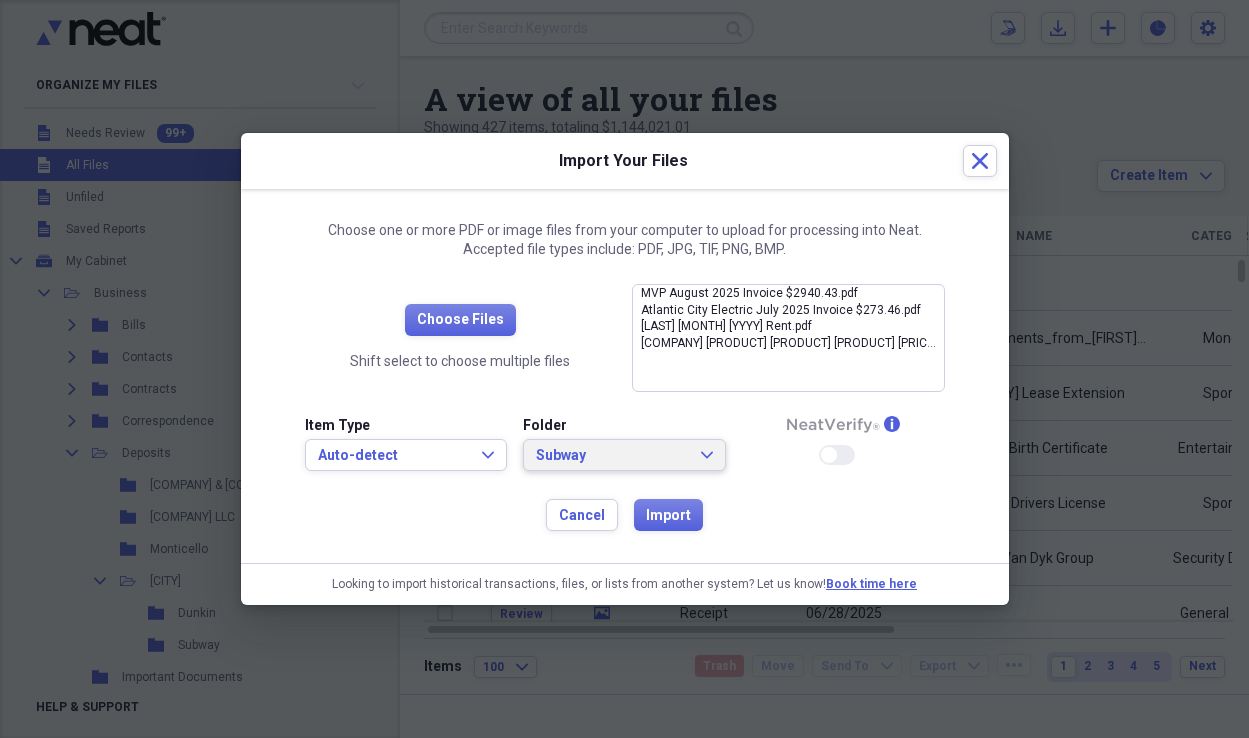 click on "Subway" at bounding box center [612, 456] 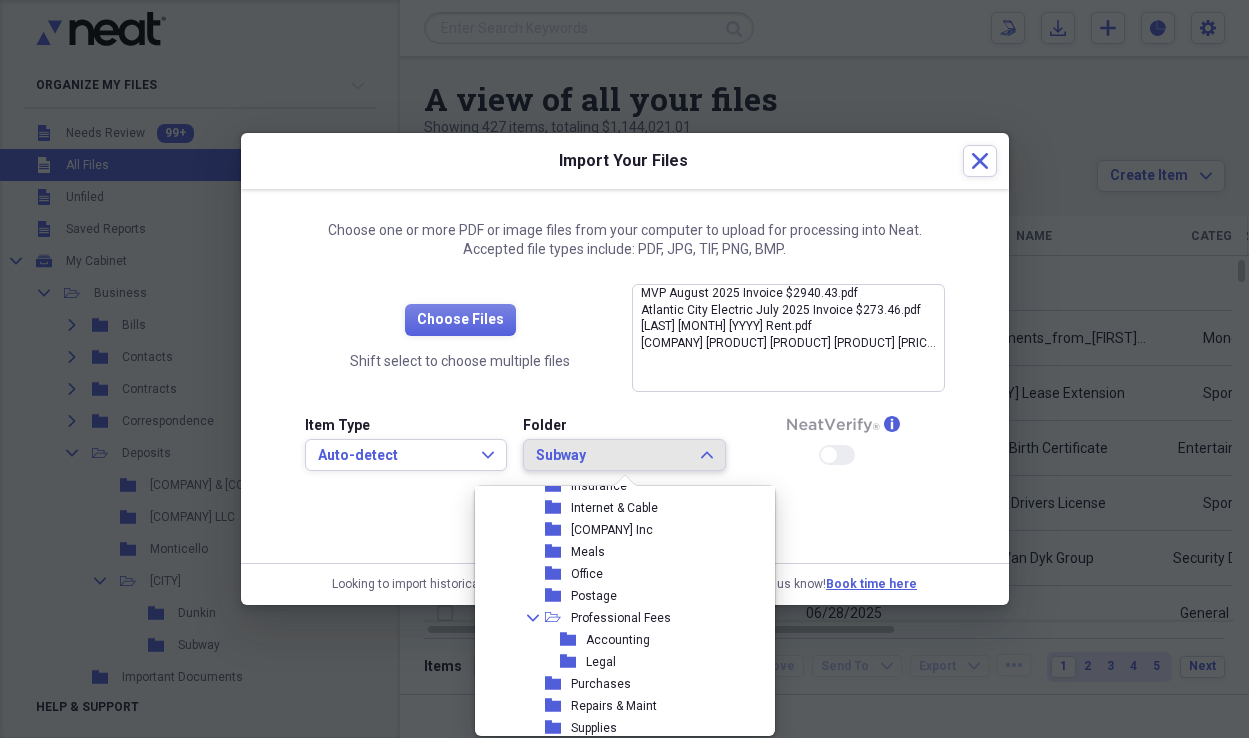 scroll, scrollTop: 0, scrollLeft: 0, axis: both 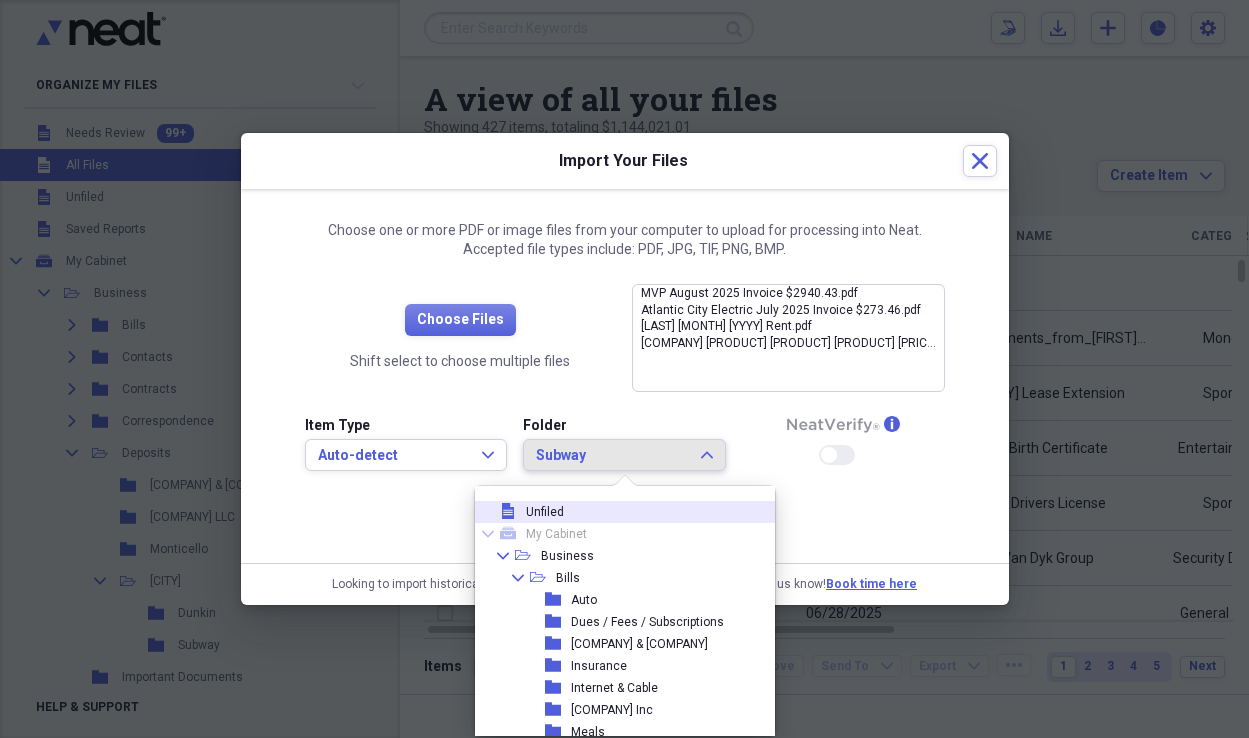 click on "Unfiled" at bounding box center [545, 512] 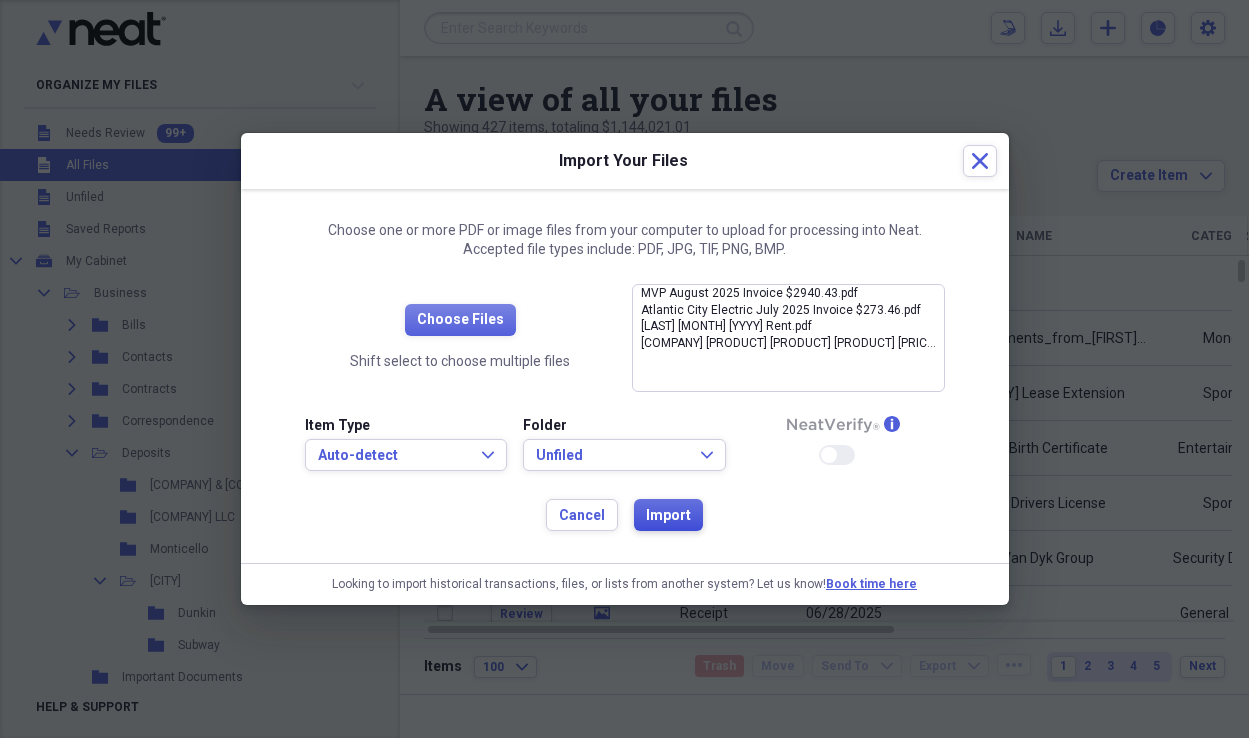 click on "Import" at bounding box center [668, 516] 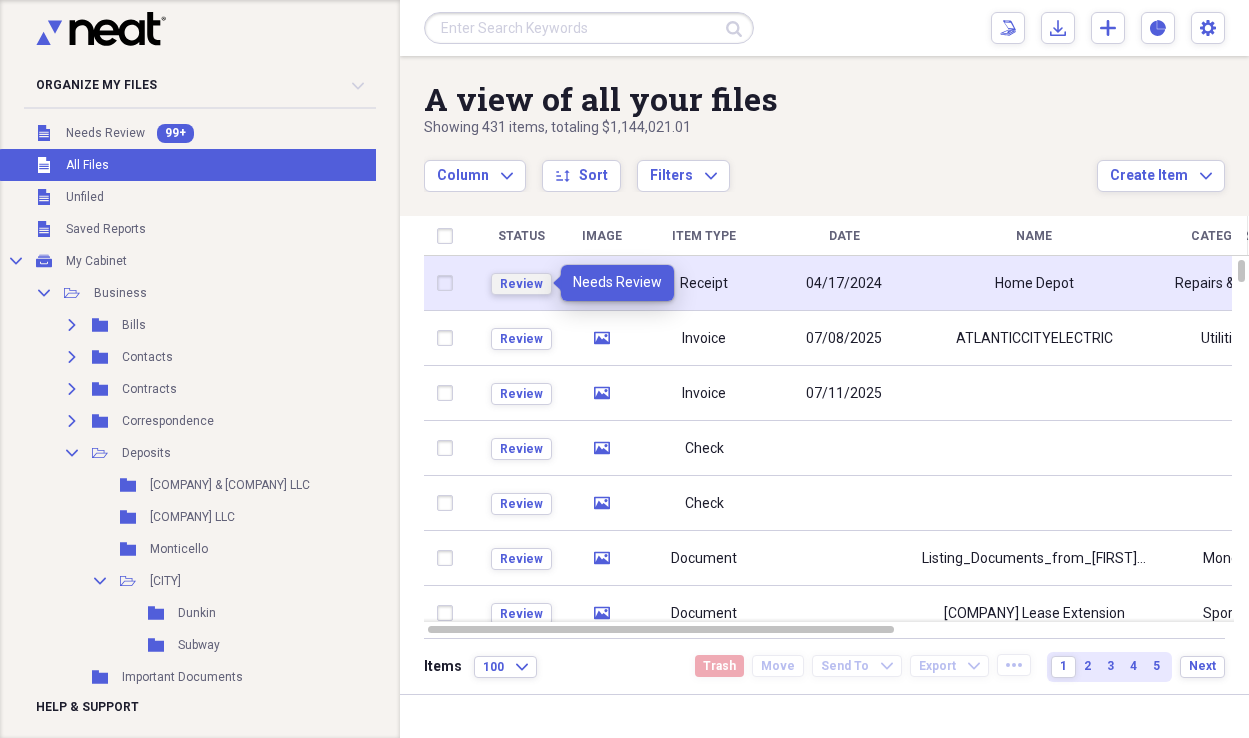 click on "Review" at bounding box center [521, 284] 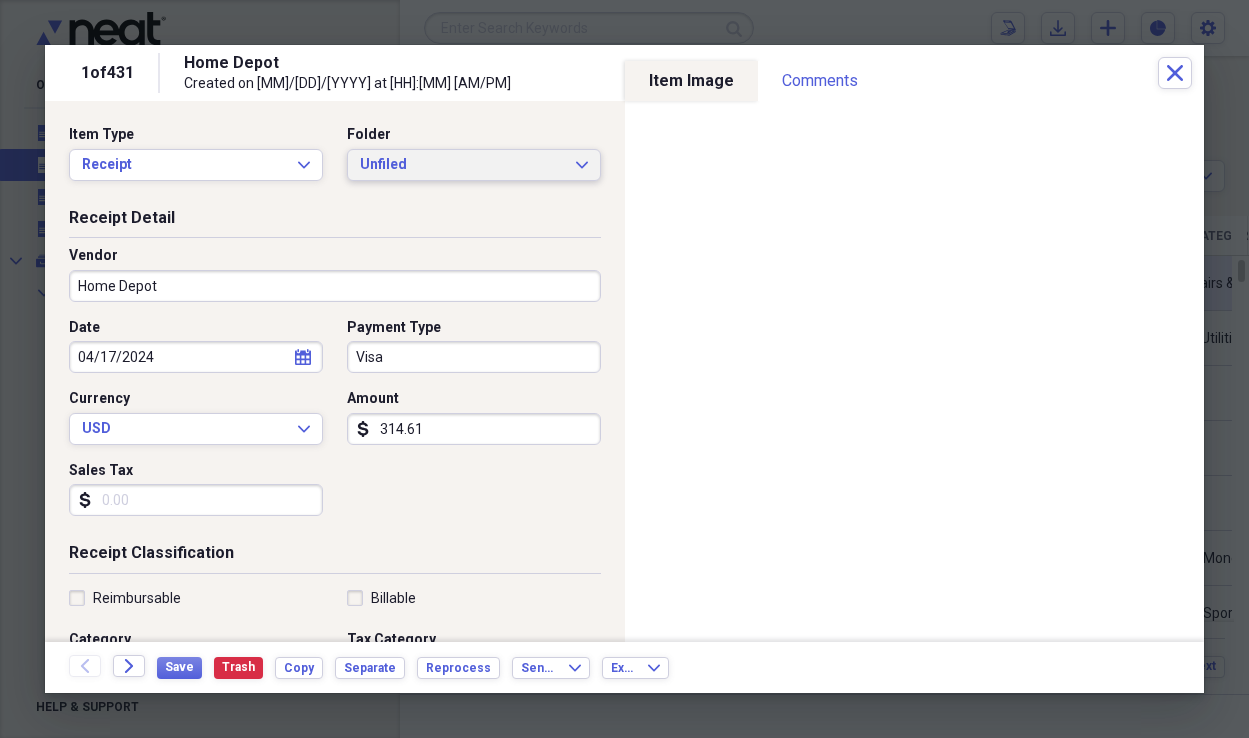 click on "Unfiled" at bounding box center [462, 165] 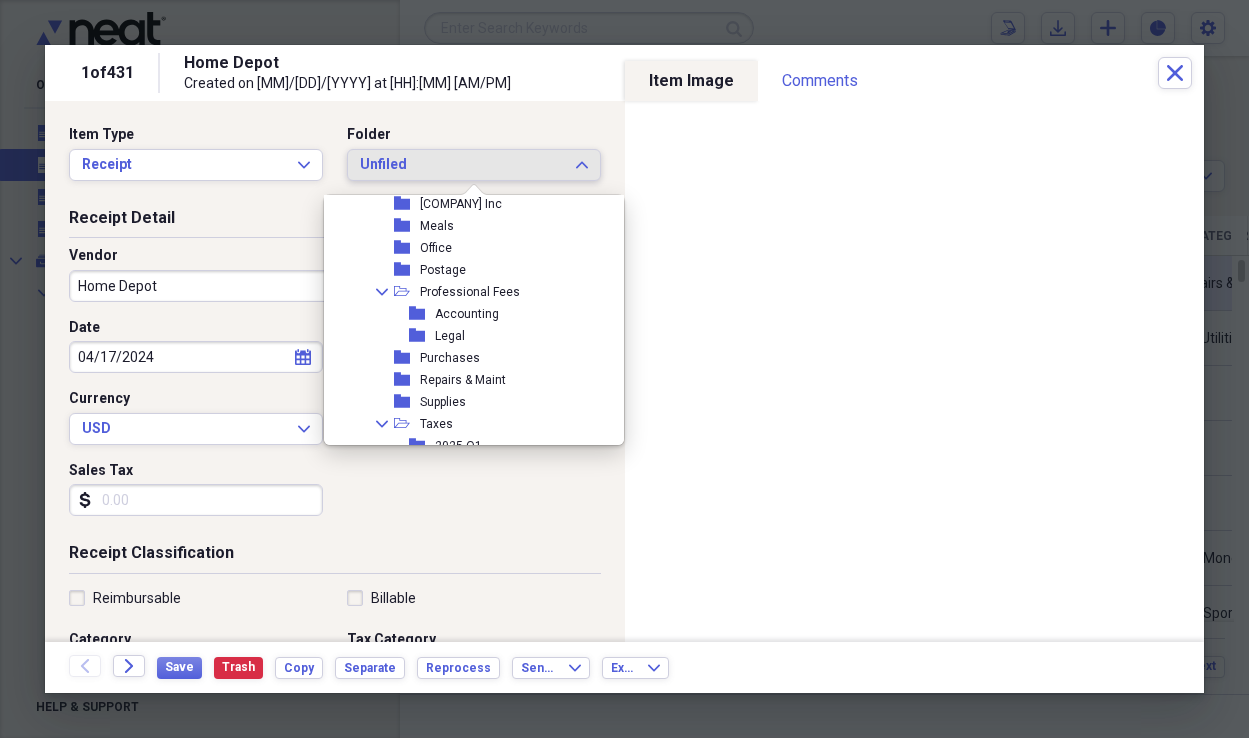 scroll, scrollTop: 220, scrollLeft: 0, axis: vertical 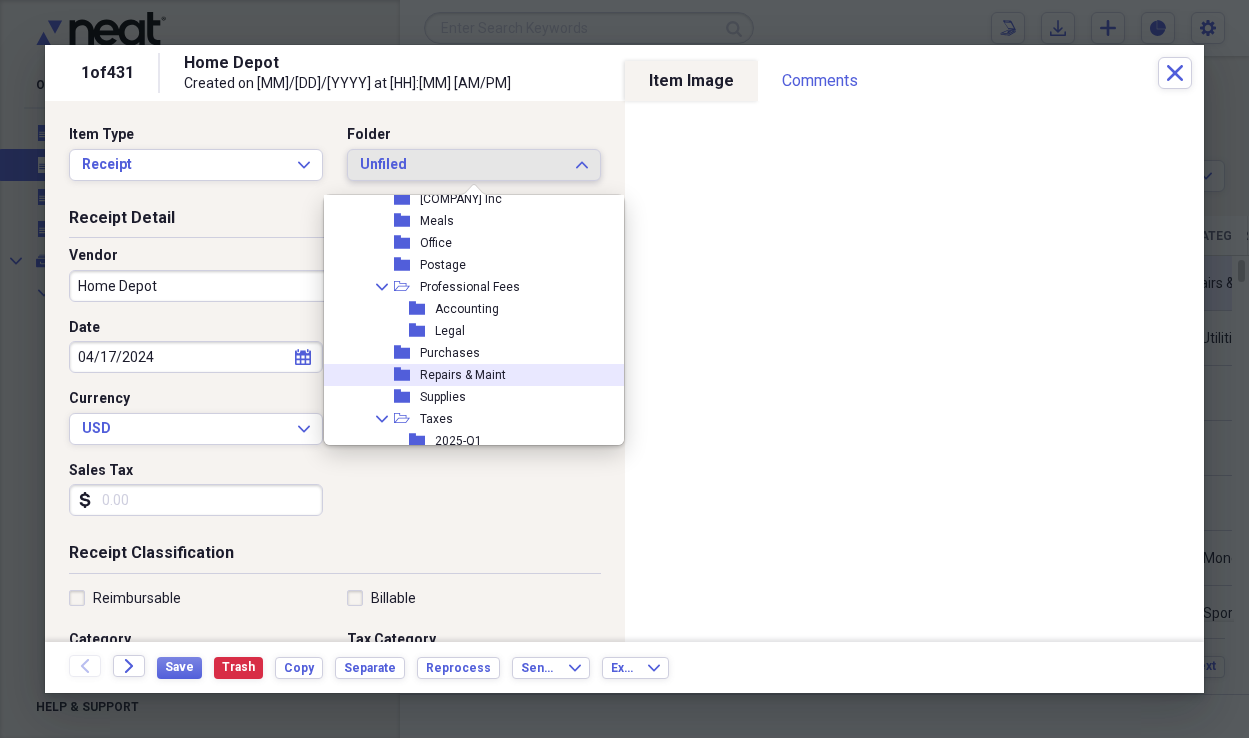 click on "Repairs & Maint" at bounding box center (463, 375) 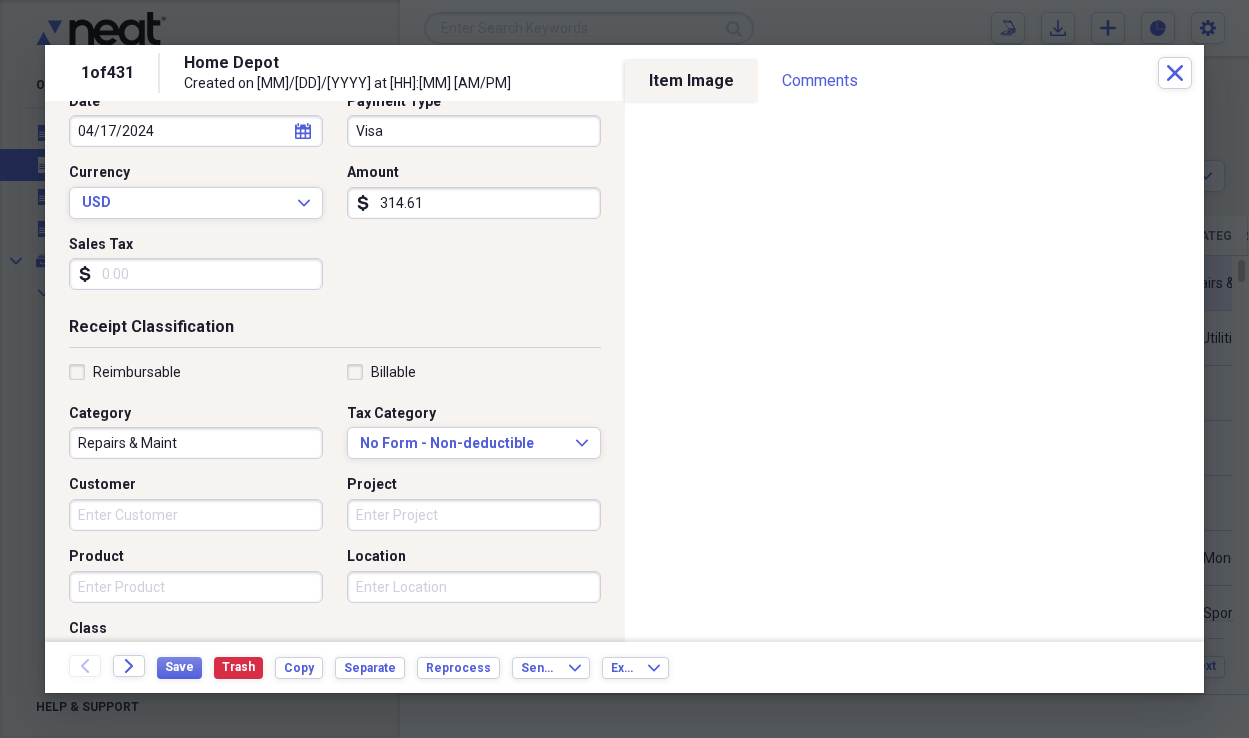 scroll, scrollTop: 232, scrollLeft: 0, axis: vertical 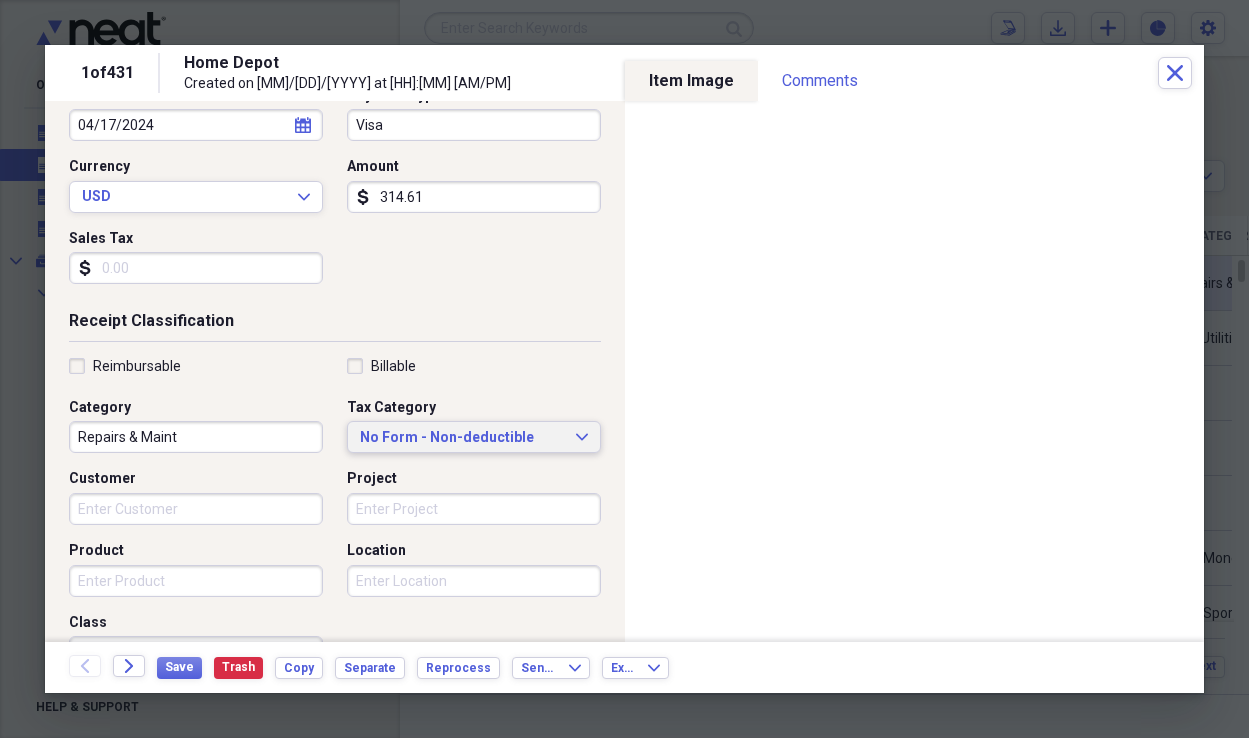 click on "No Form - Non-deductible" at bounding box center (462, 438) 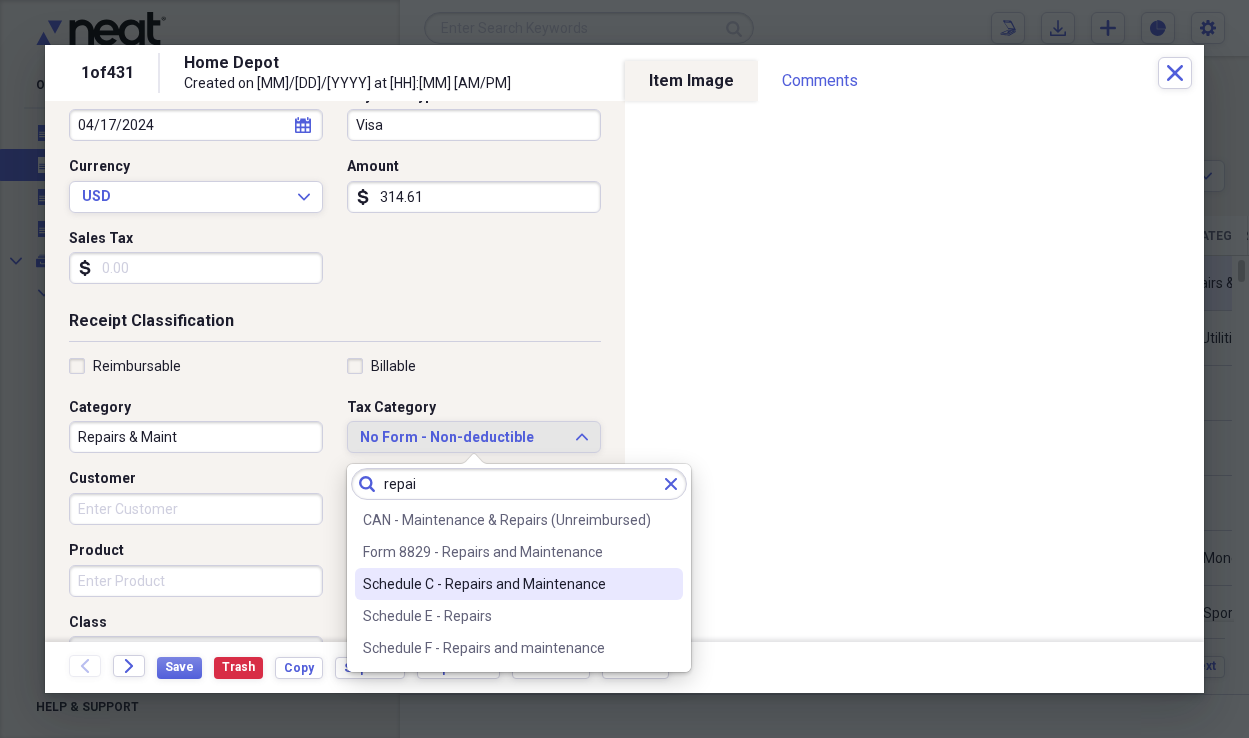 type on "repai" 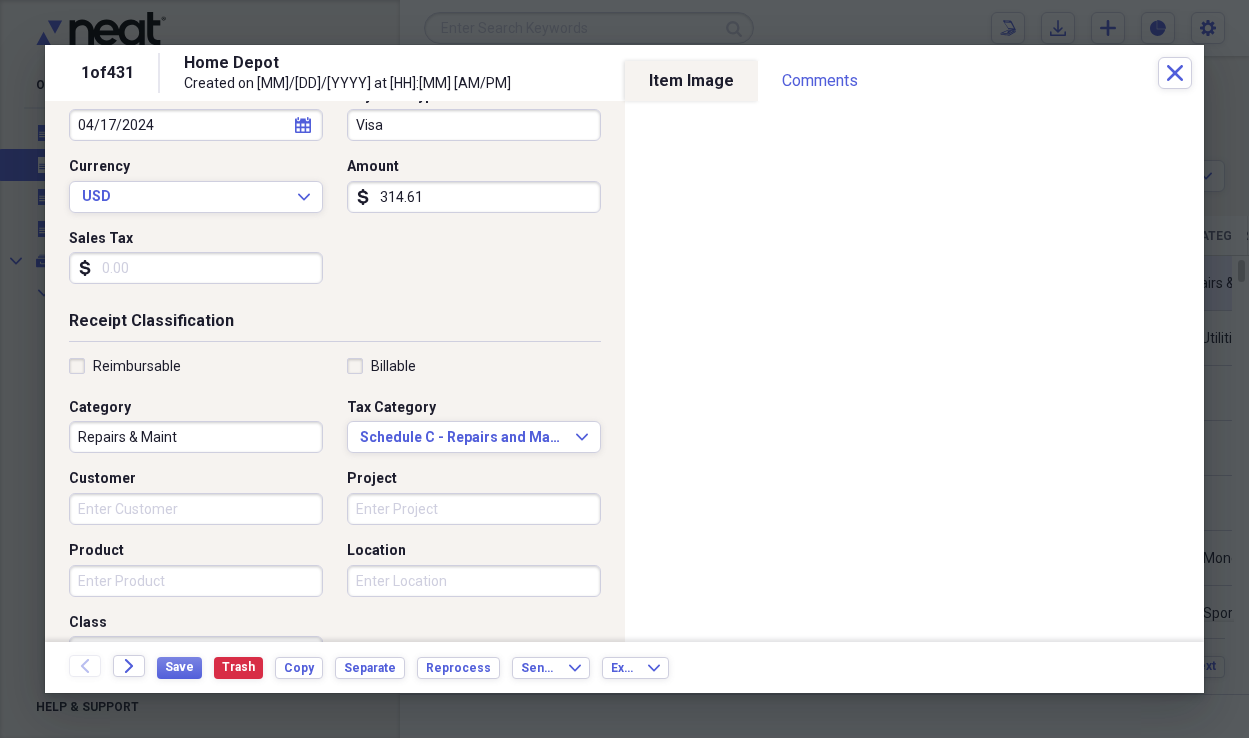 click on "Customer" at bounding box center [196, 509] 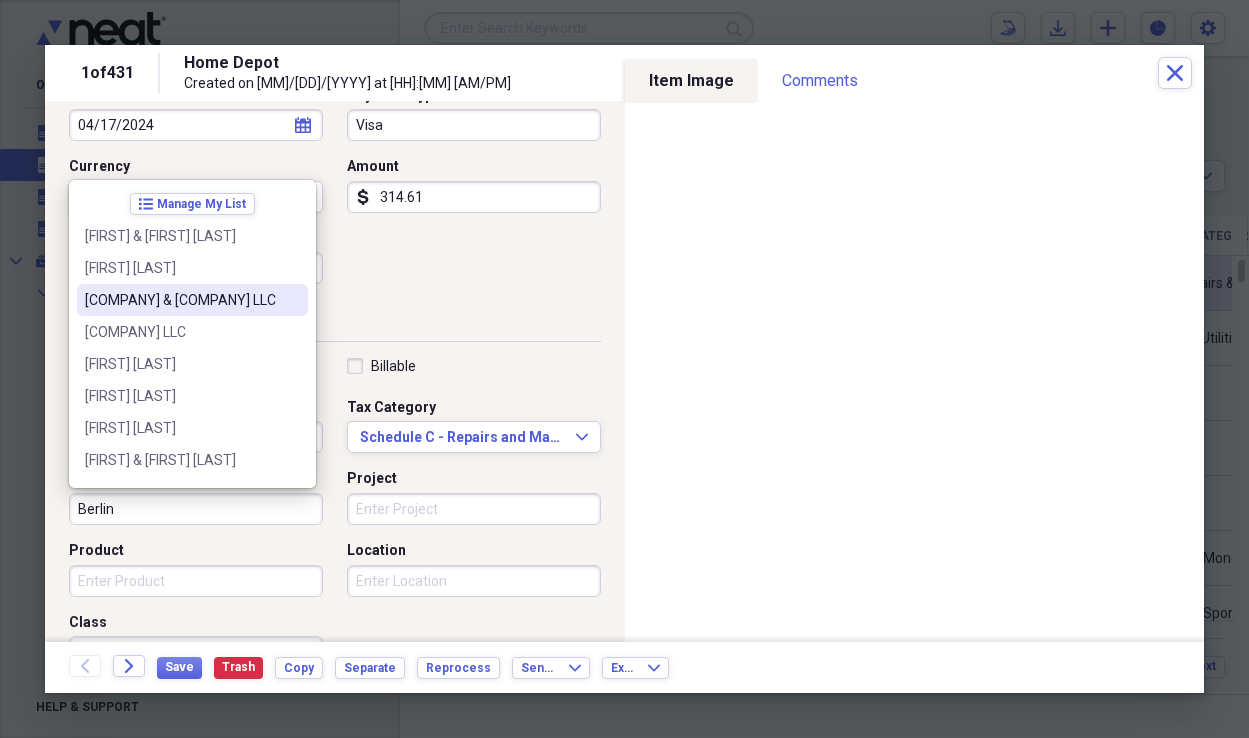 click on "[COMPANY] & [COMPANY] LLC" at bounding box center [180, 300] 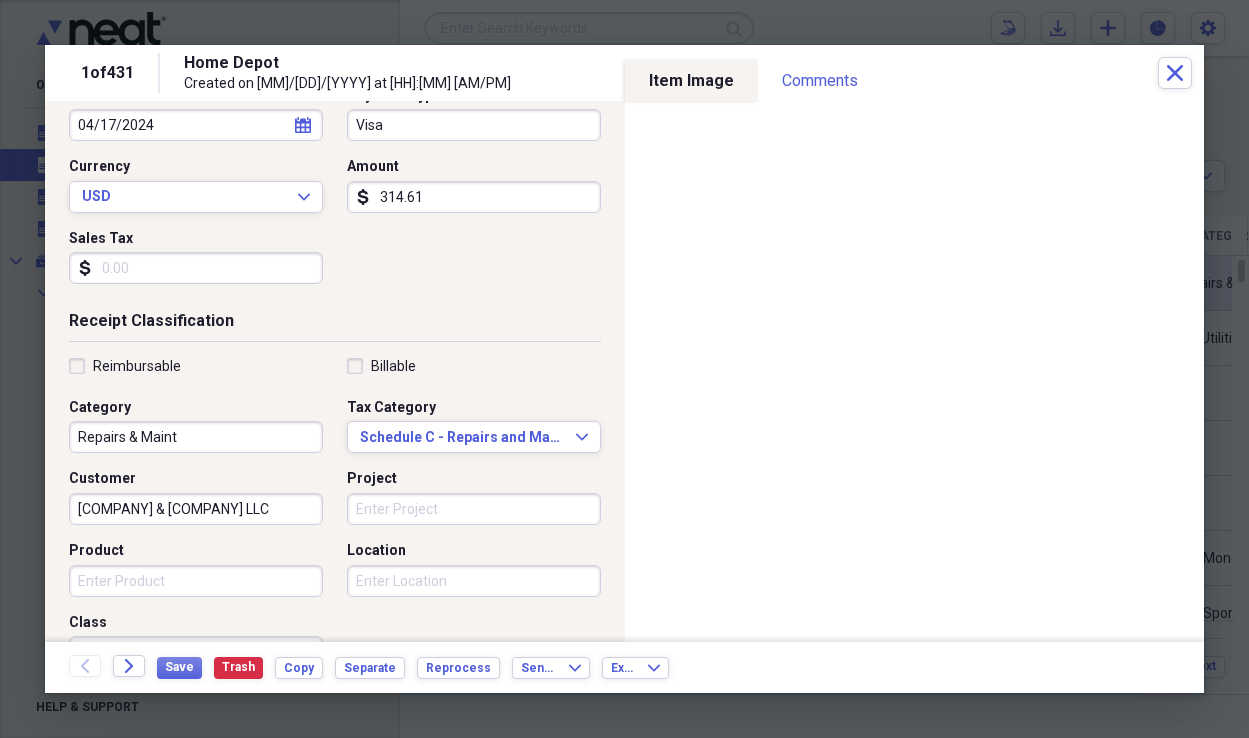 click on "Project" at bounding box center (474, 509) 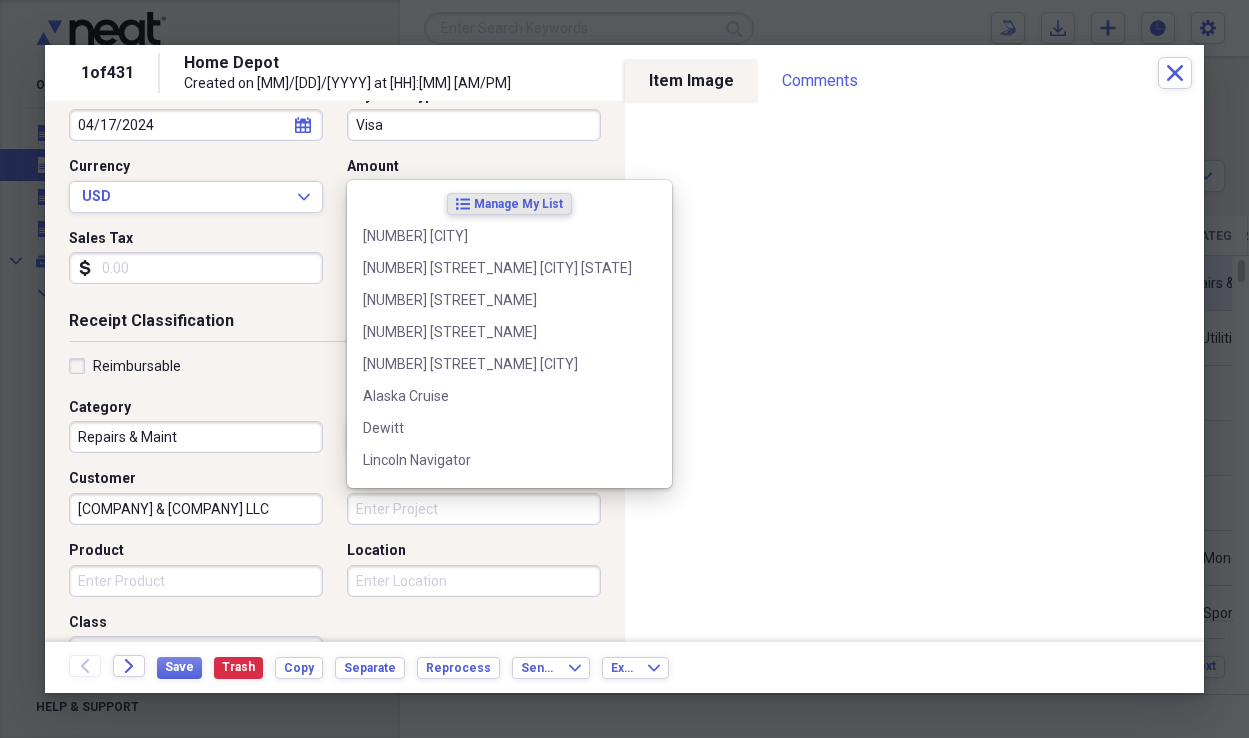 type on "D" 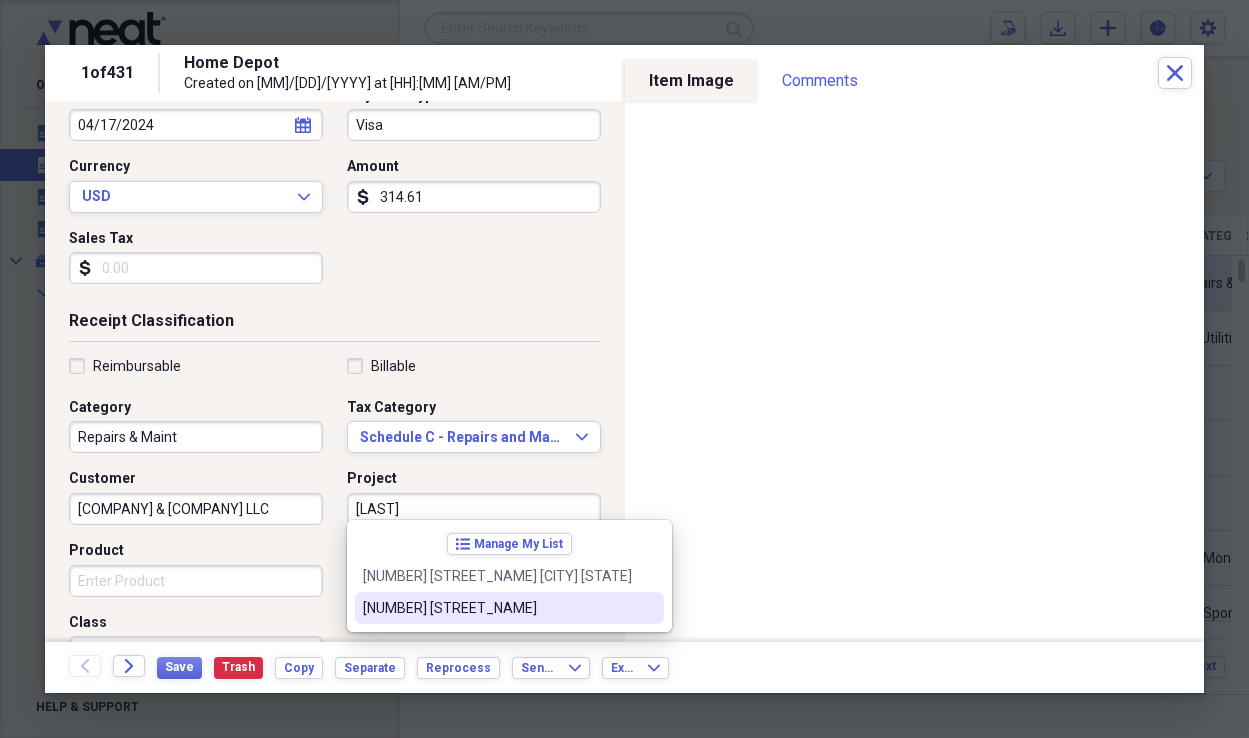 click on "[NUMBER] [STREET_NAME]" at bounding box center [497, 608] 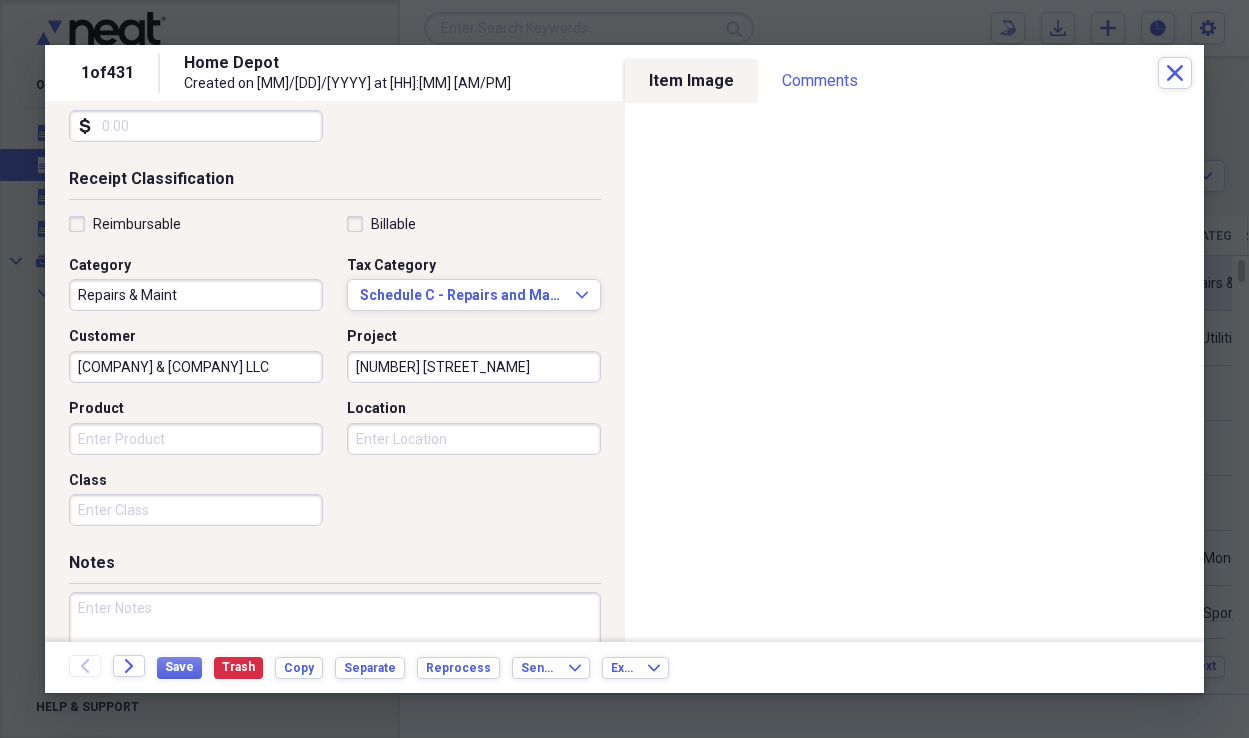 scroll, scrollTop: 458, scrollLeft: 0, axis: vertical 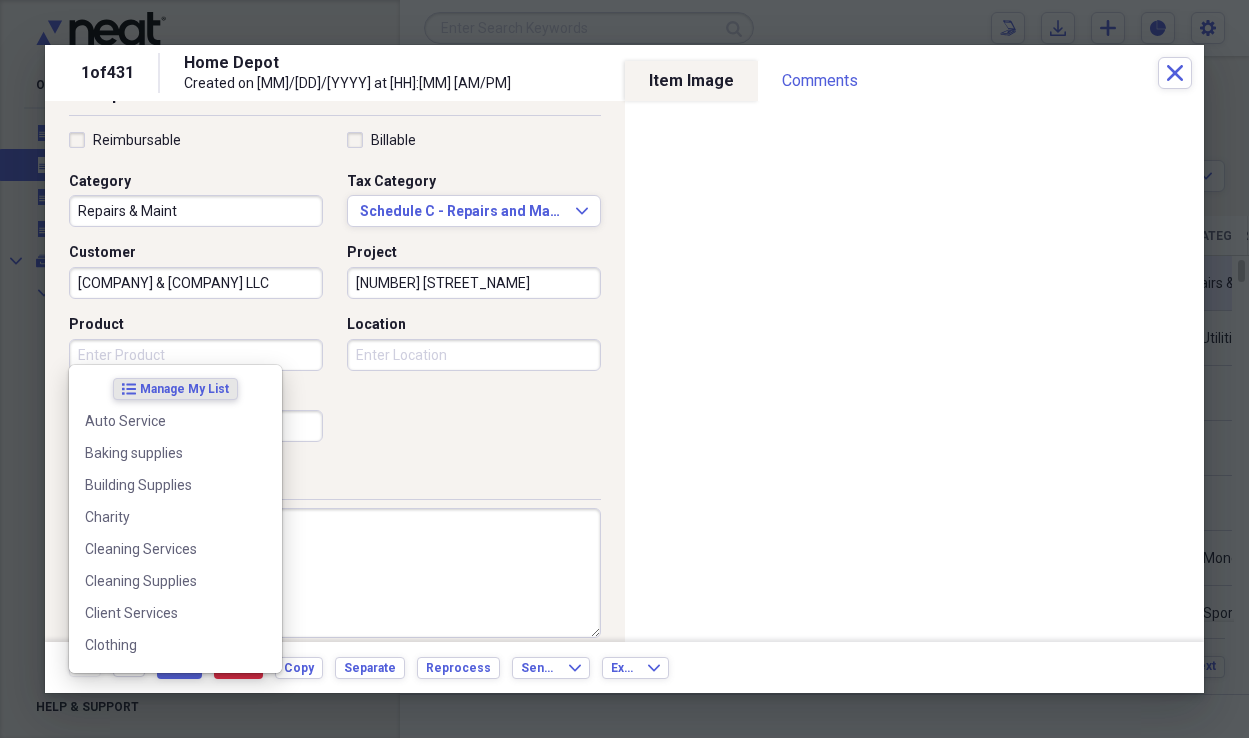 click on "Product" at bounding box center [196, 355] 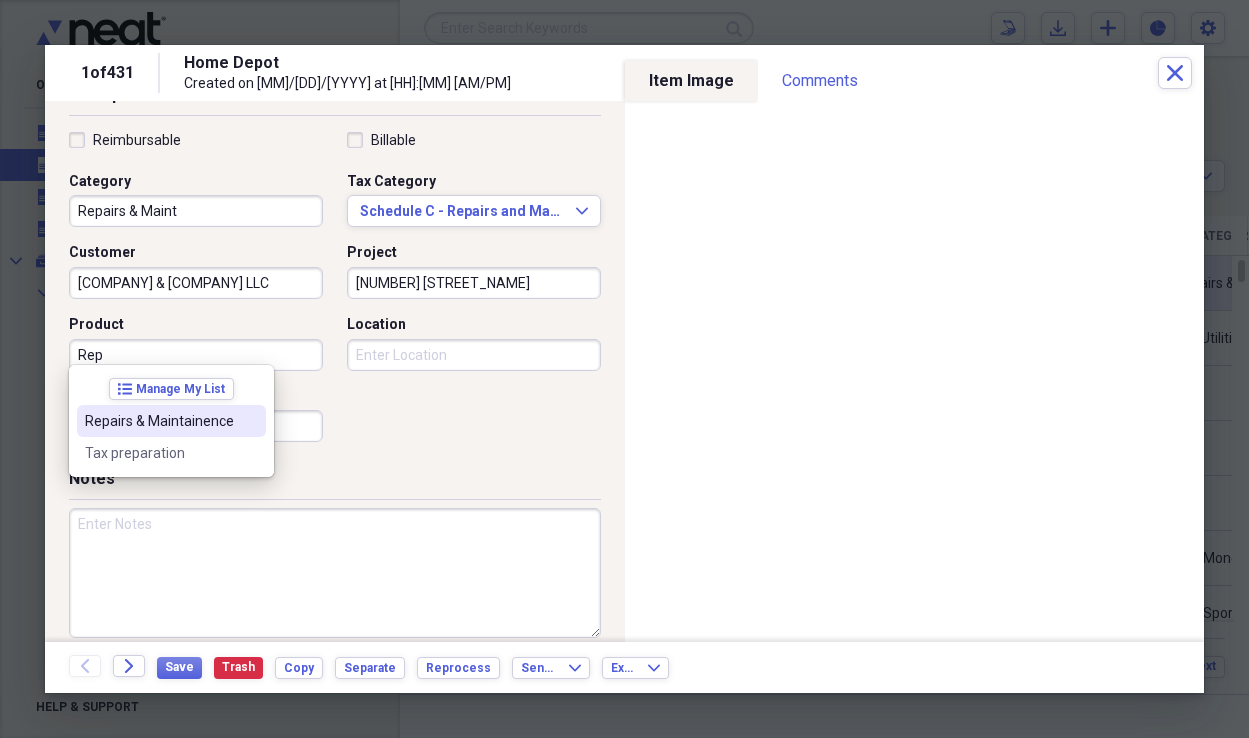 click on "Repairs & Maintainence" at bounding box center (159, 421) 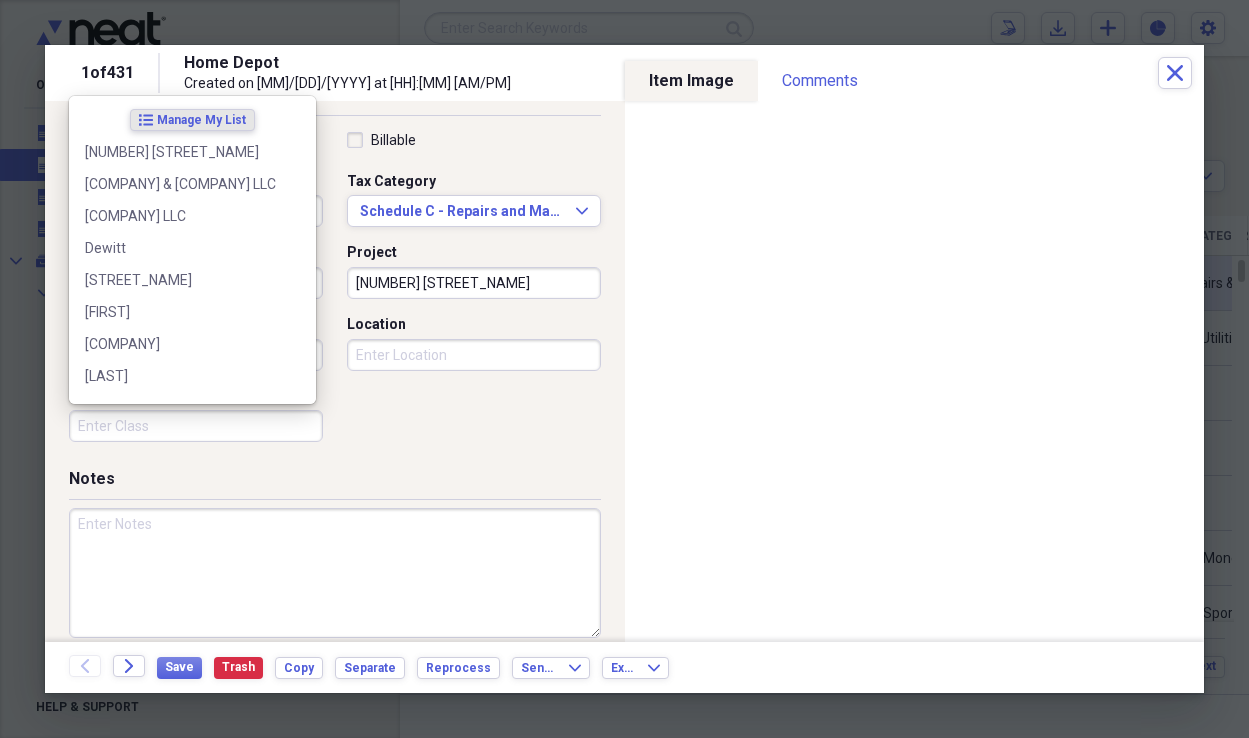 click on "Class" at bounding box center [196, 426] 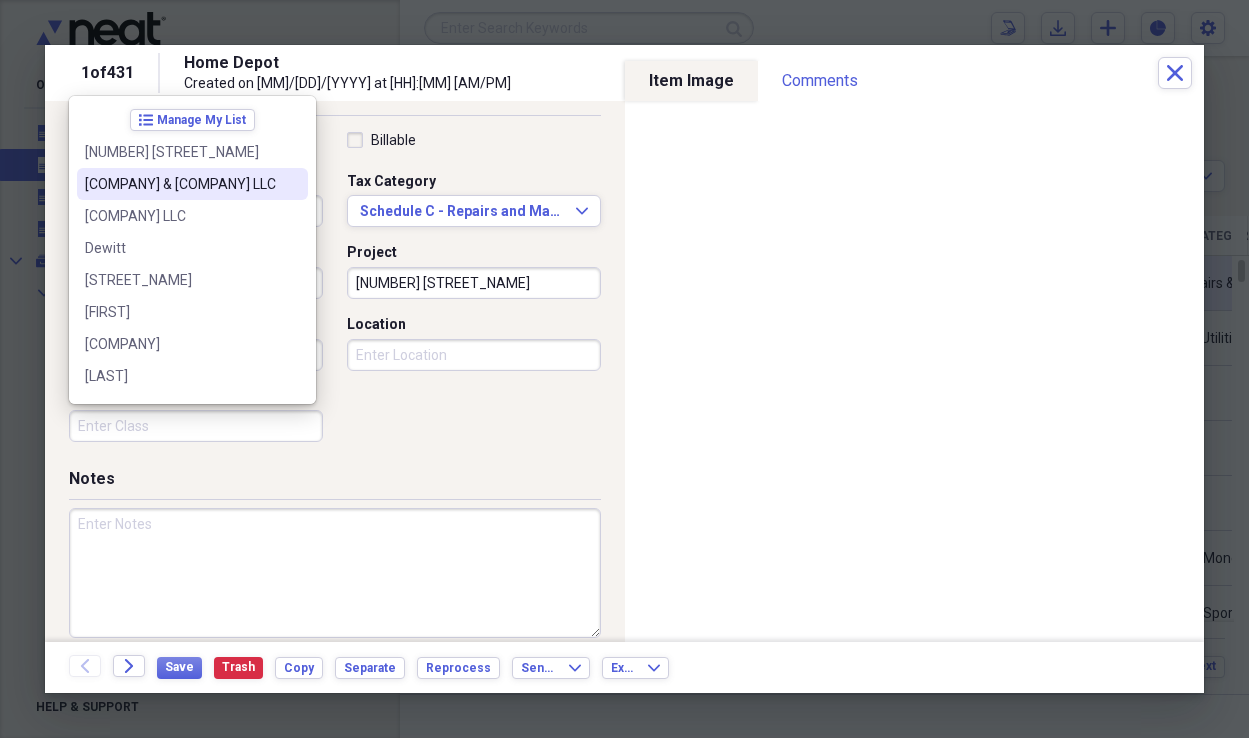 click on "[COMPANY] & [COMPANY] LLC" at bounding box center [180, 184] 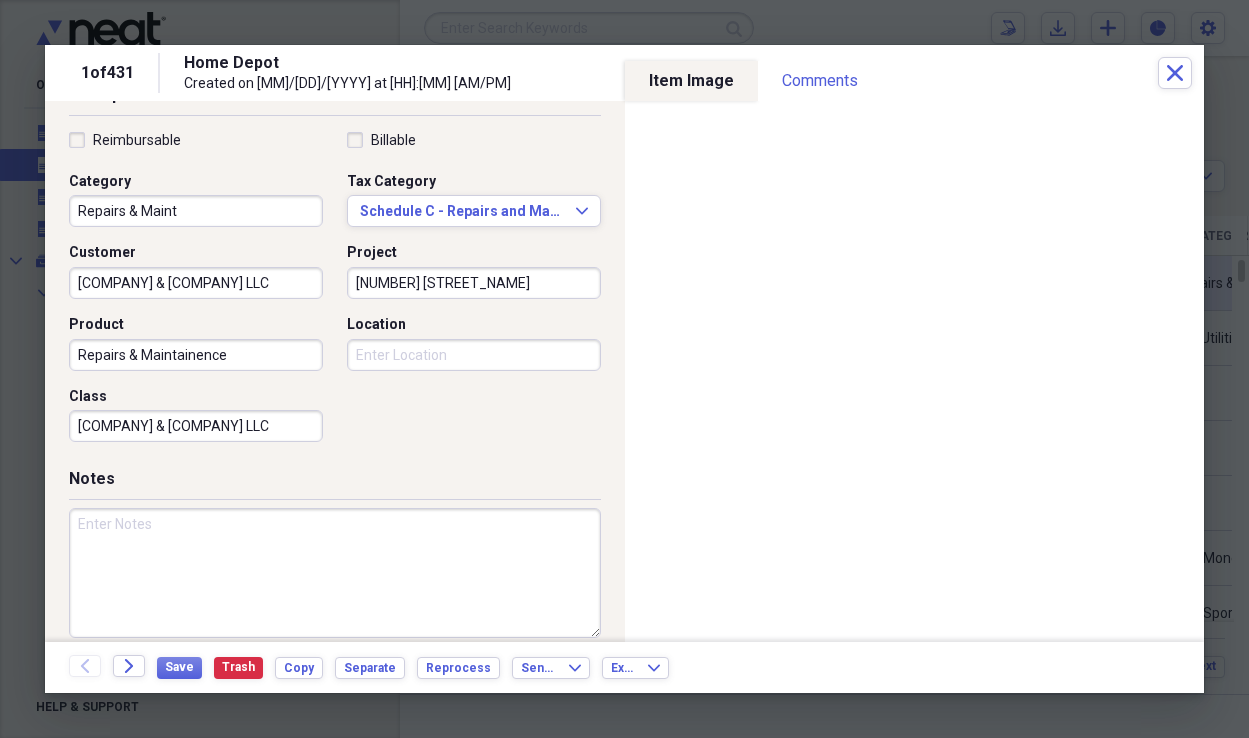 click at bounding box center (335, 573) 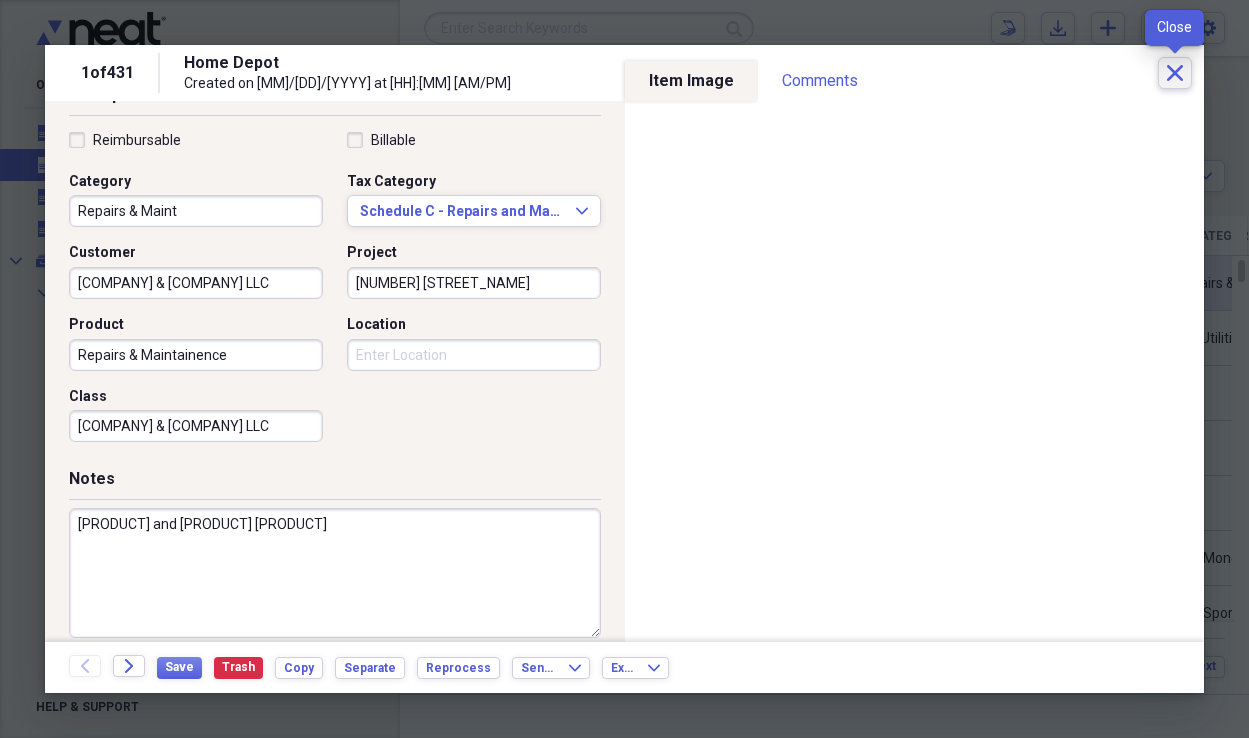 type on "[PRODUCT] and [PRODUCT] [PRODUCT]" 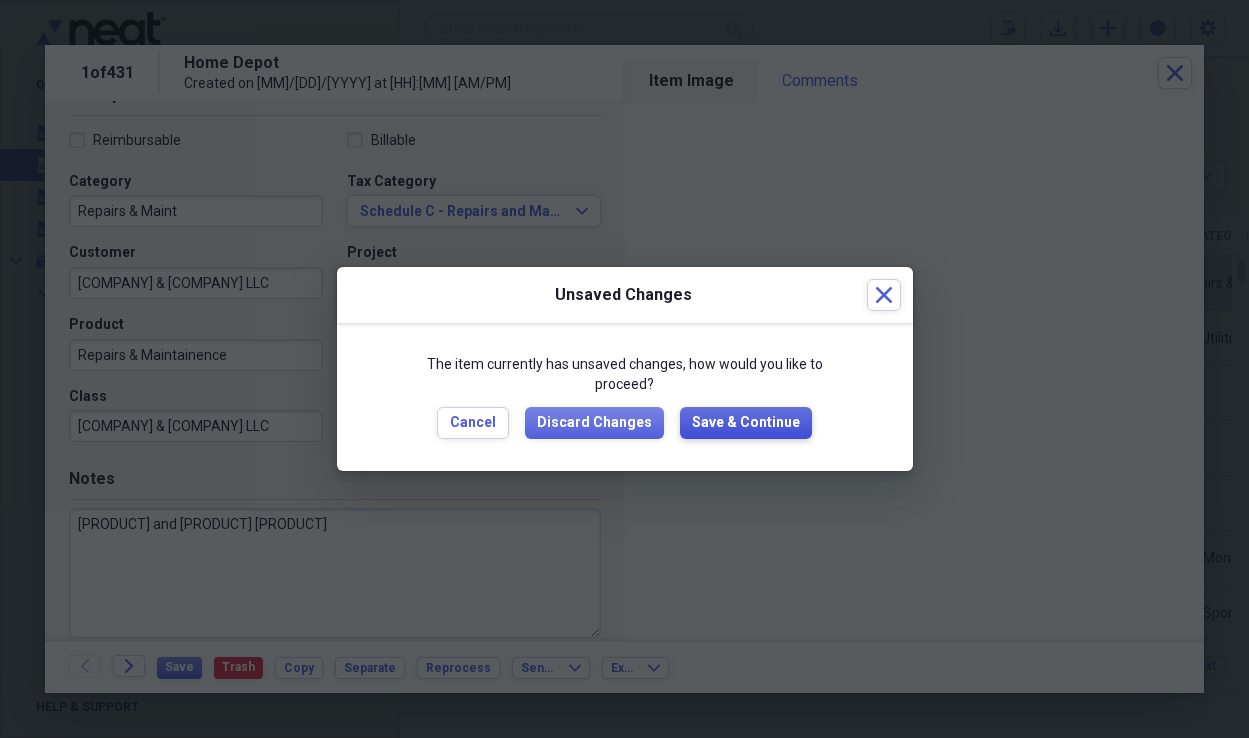 click on "Save & Continue" at bounding box center (746, 423) 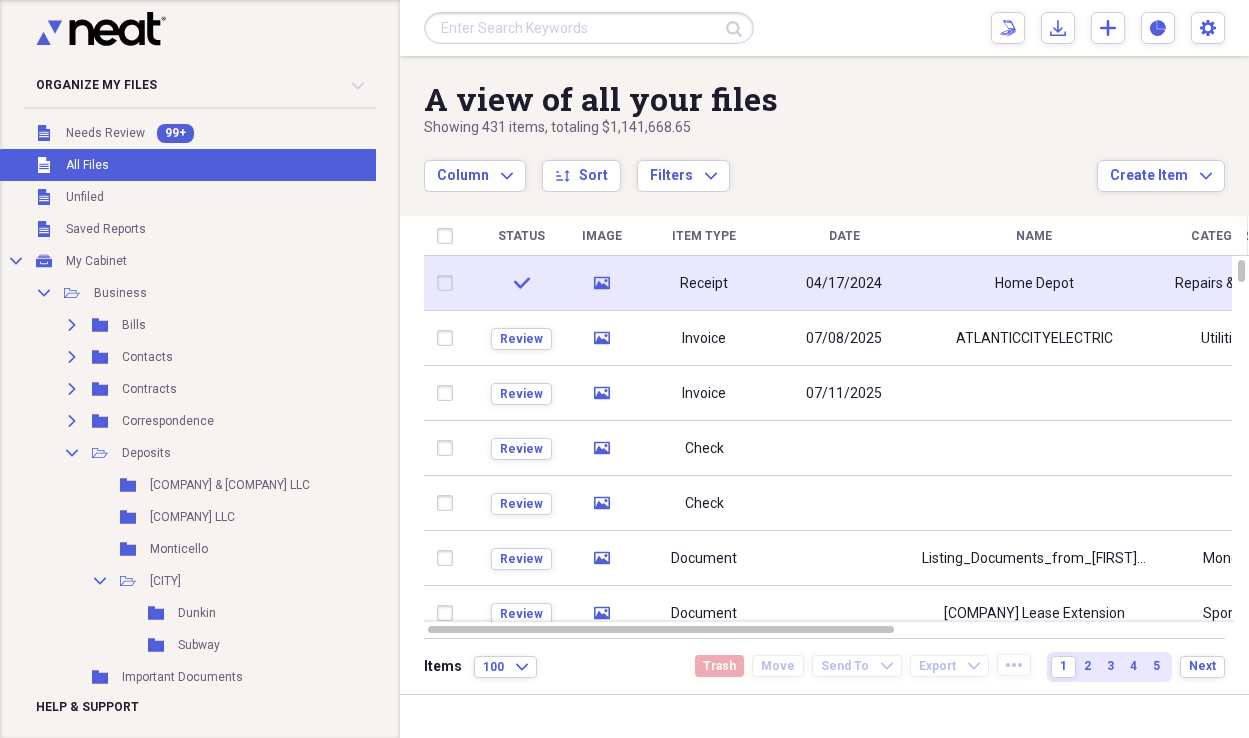 click at bounding box center [589, 28] 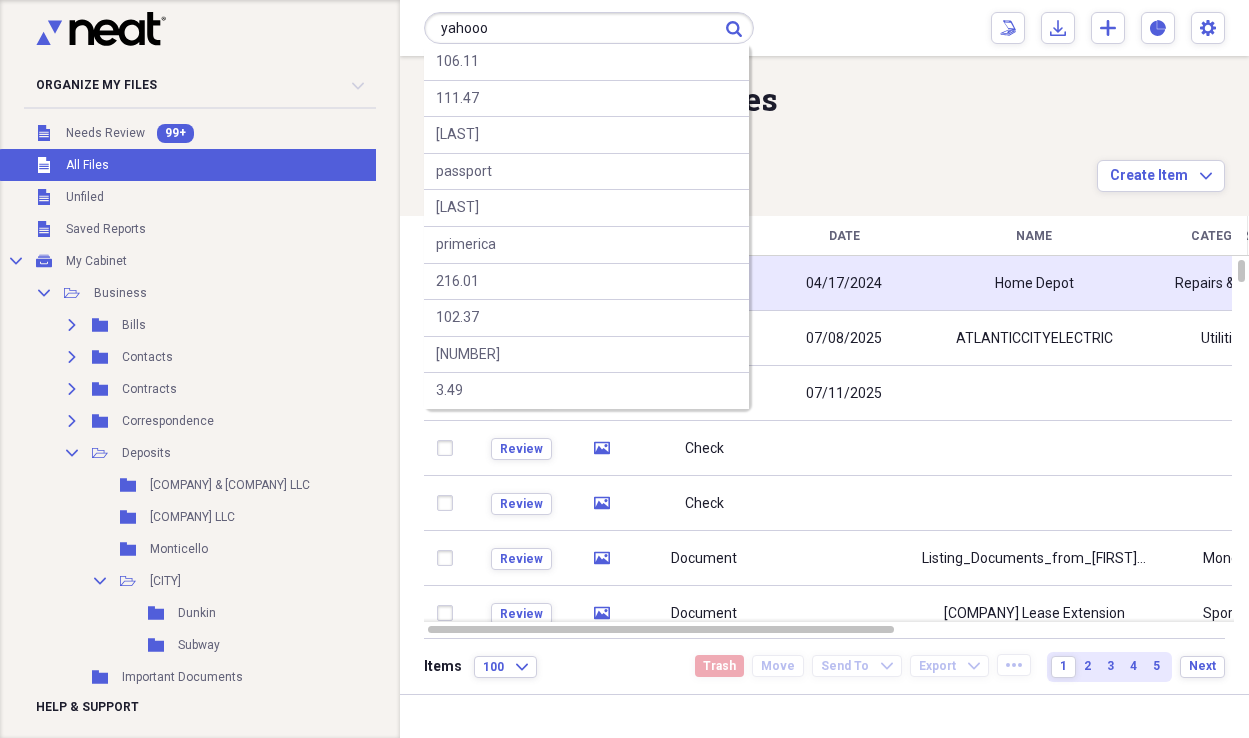 type on "yahooo" 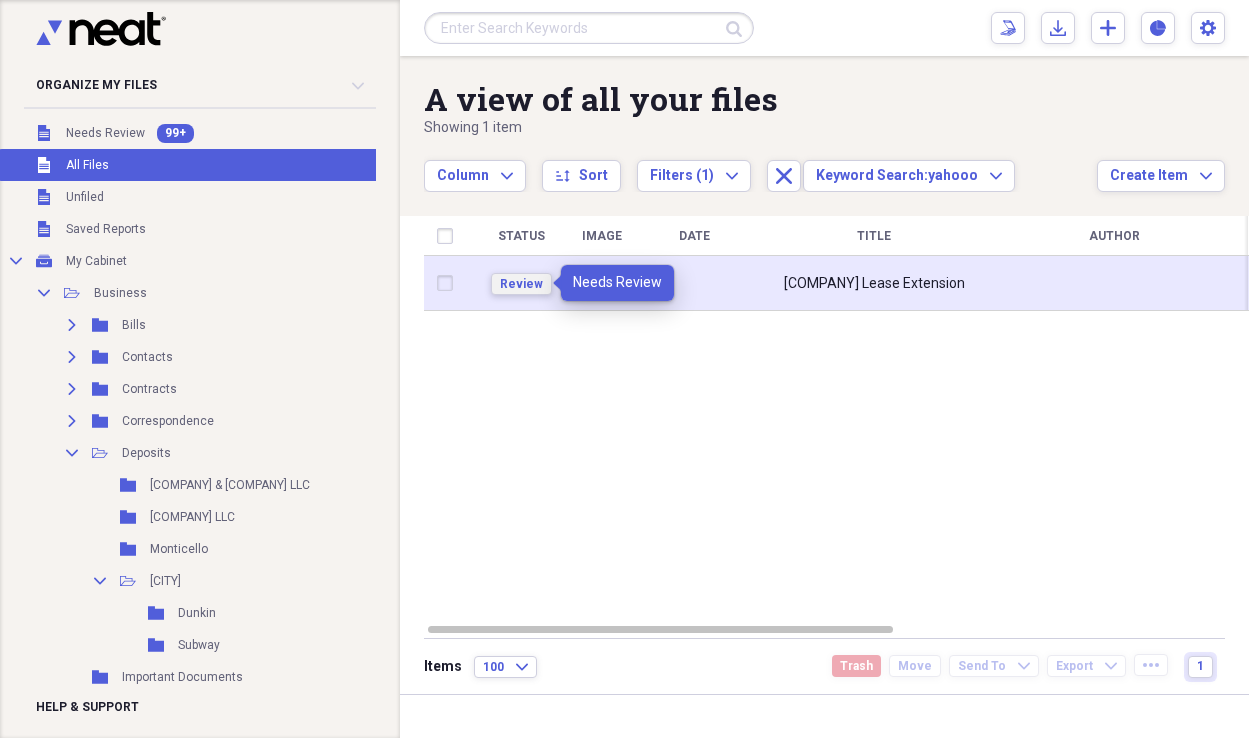 click on "Review" at bounding box center [521, 284] 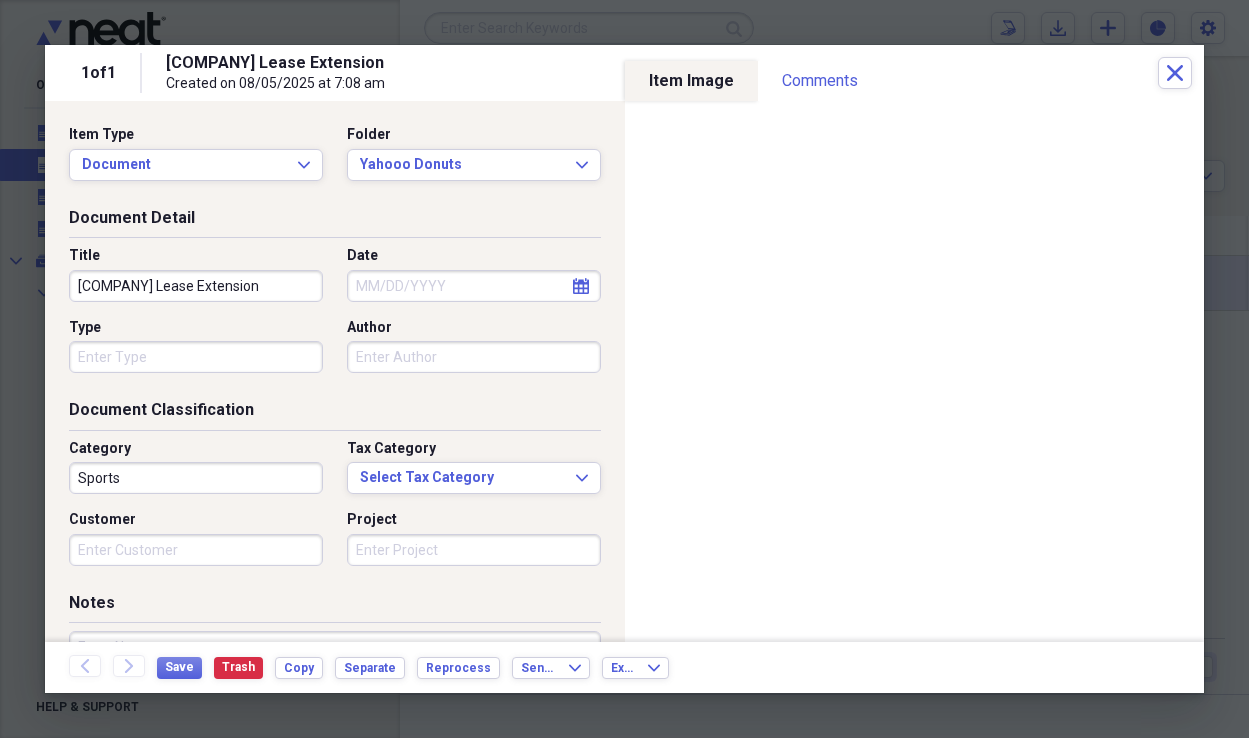 select on "7" 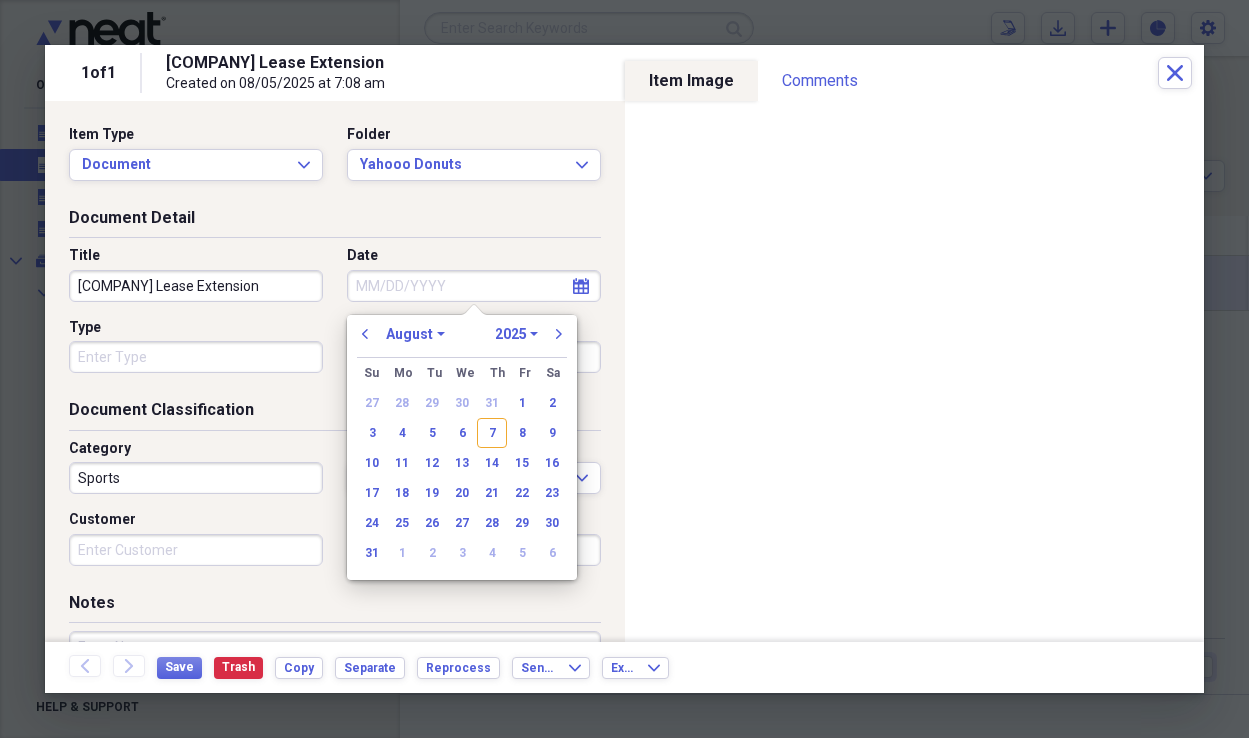 click on "Date" at bounding box center [474, 286] 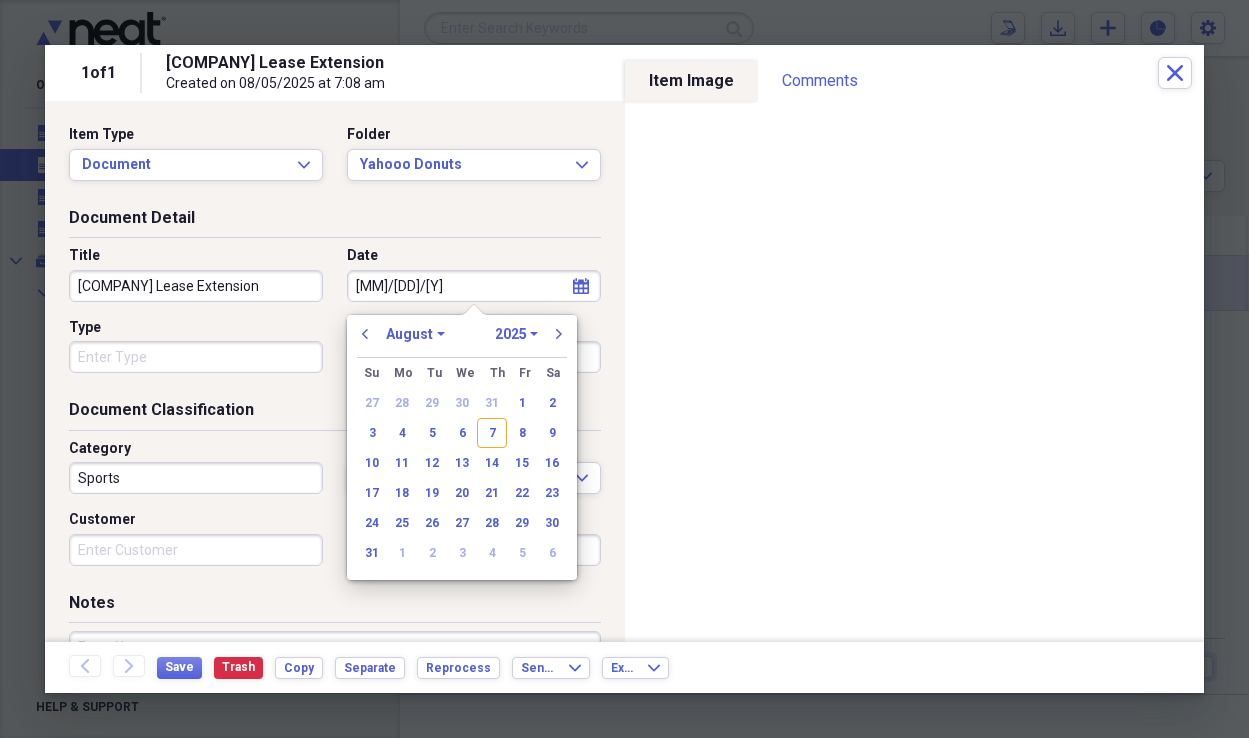 type on "[MM]/[DD]/[YY]" 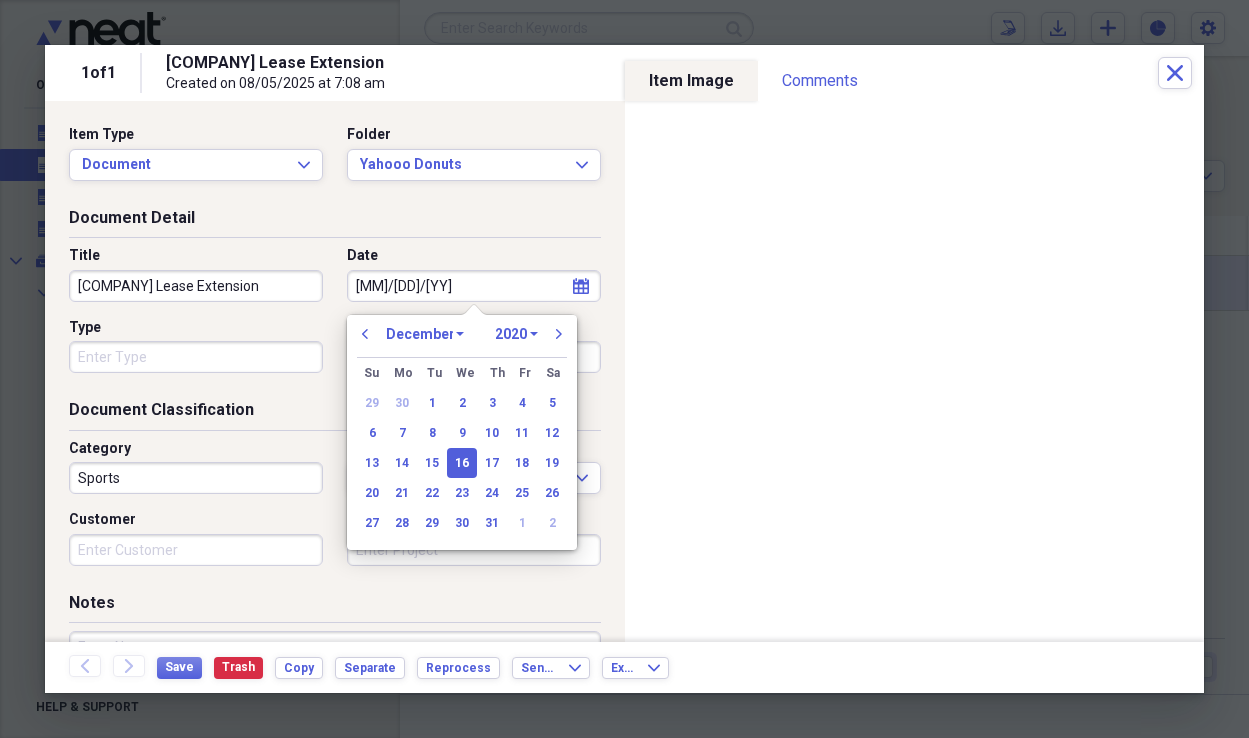 type on "12/16/2024" 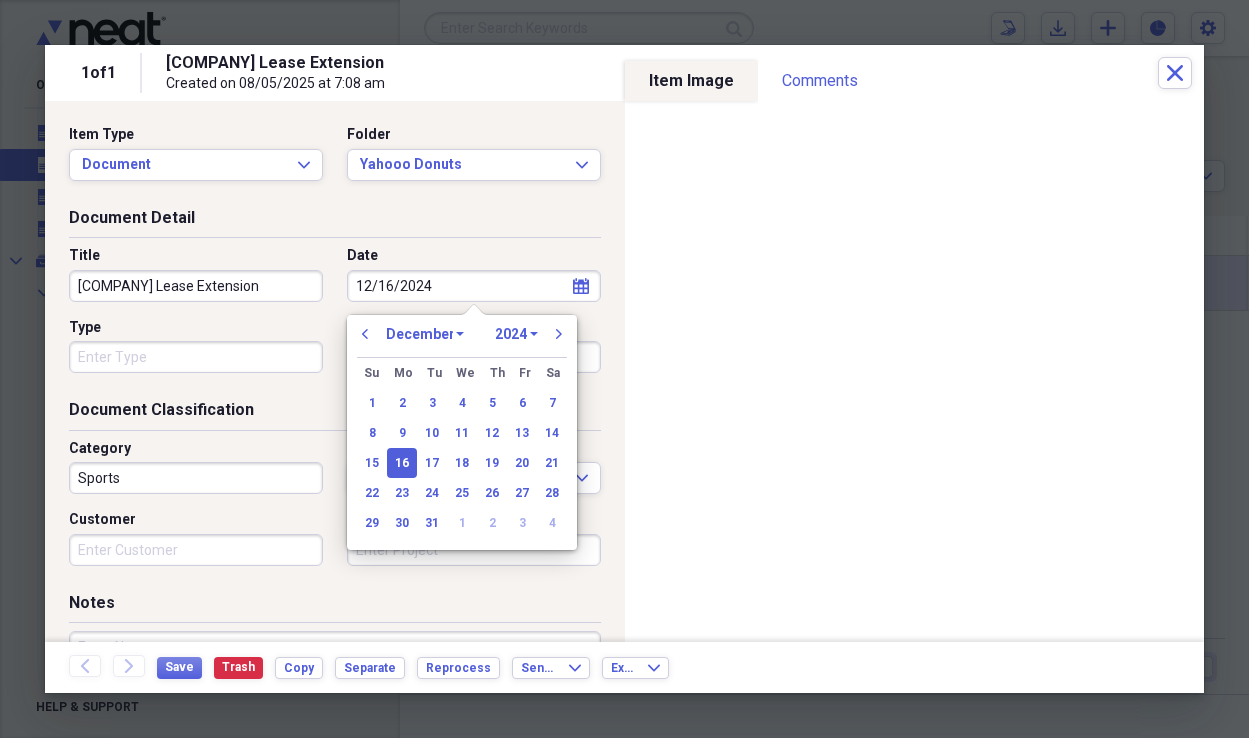 type on "12/16/2024" 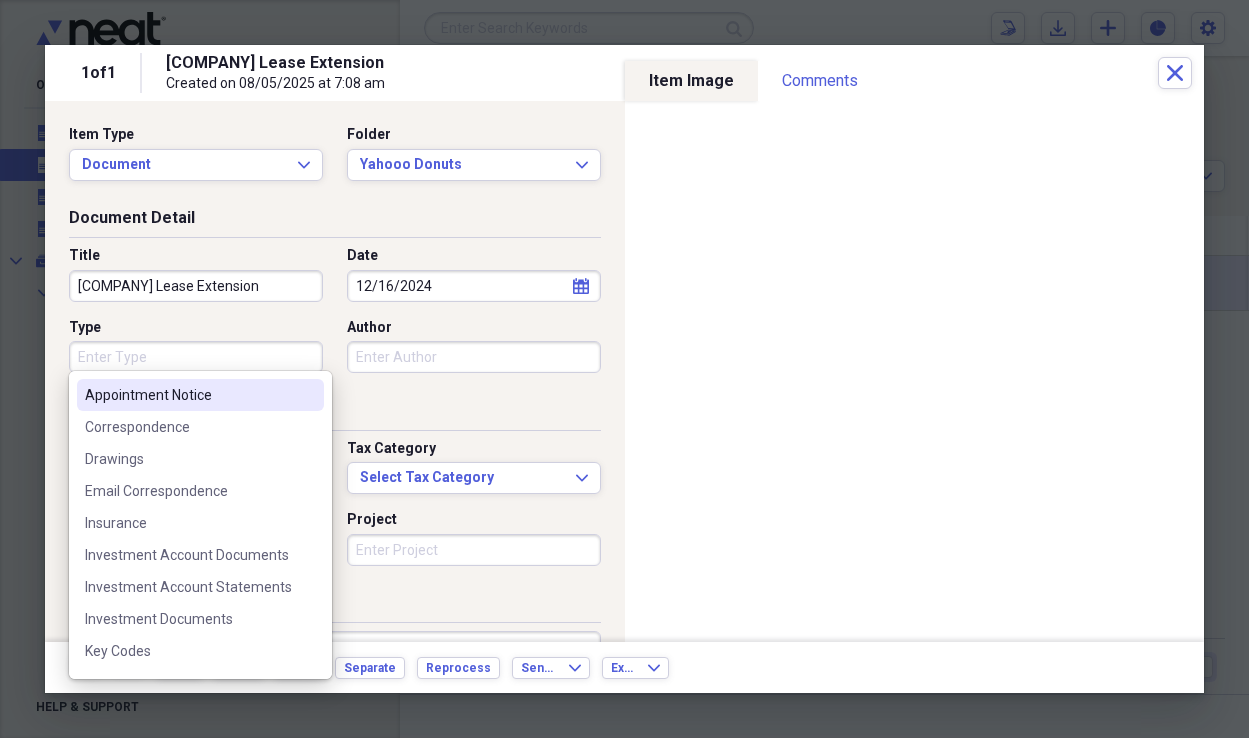 click on "Type" at bounding box center (196, 357) 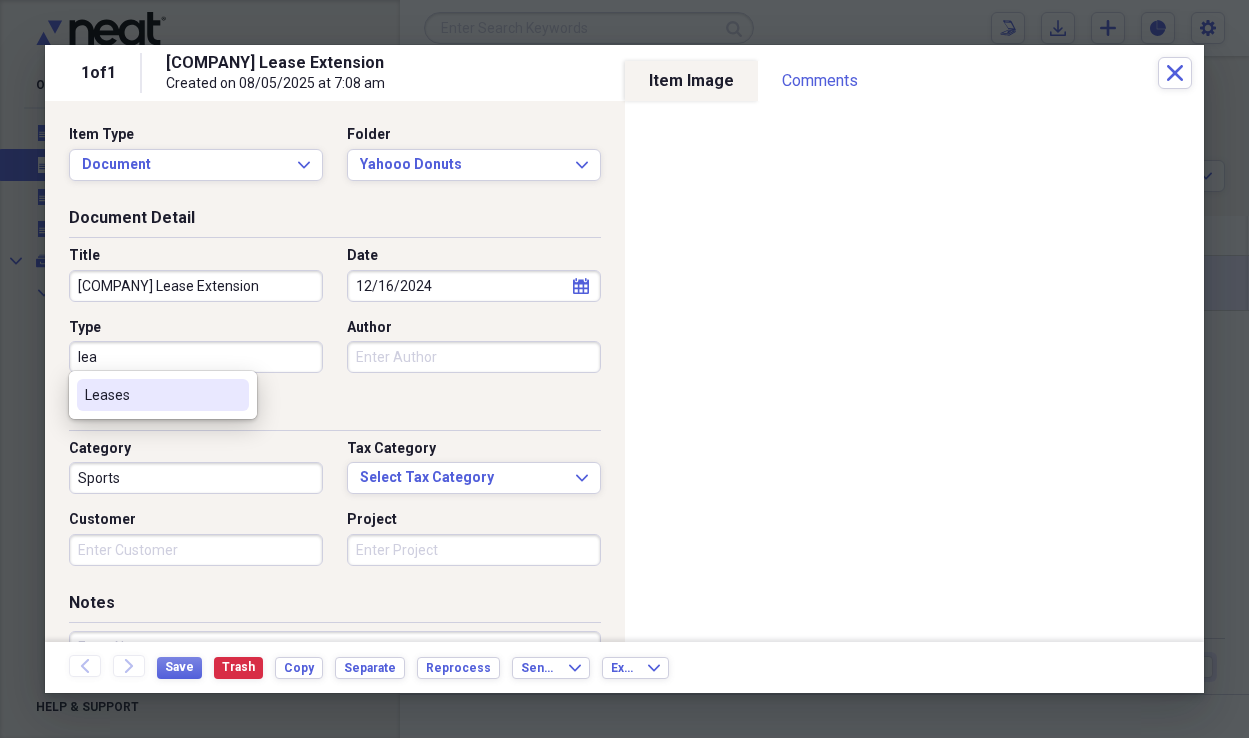 click on "Leases" at bounding box center (151, 395) 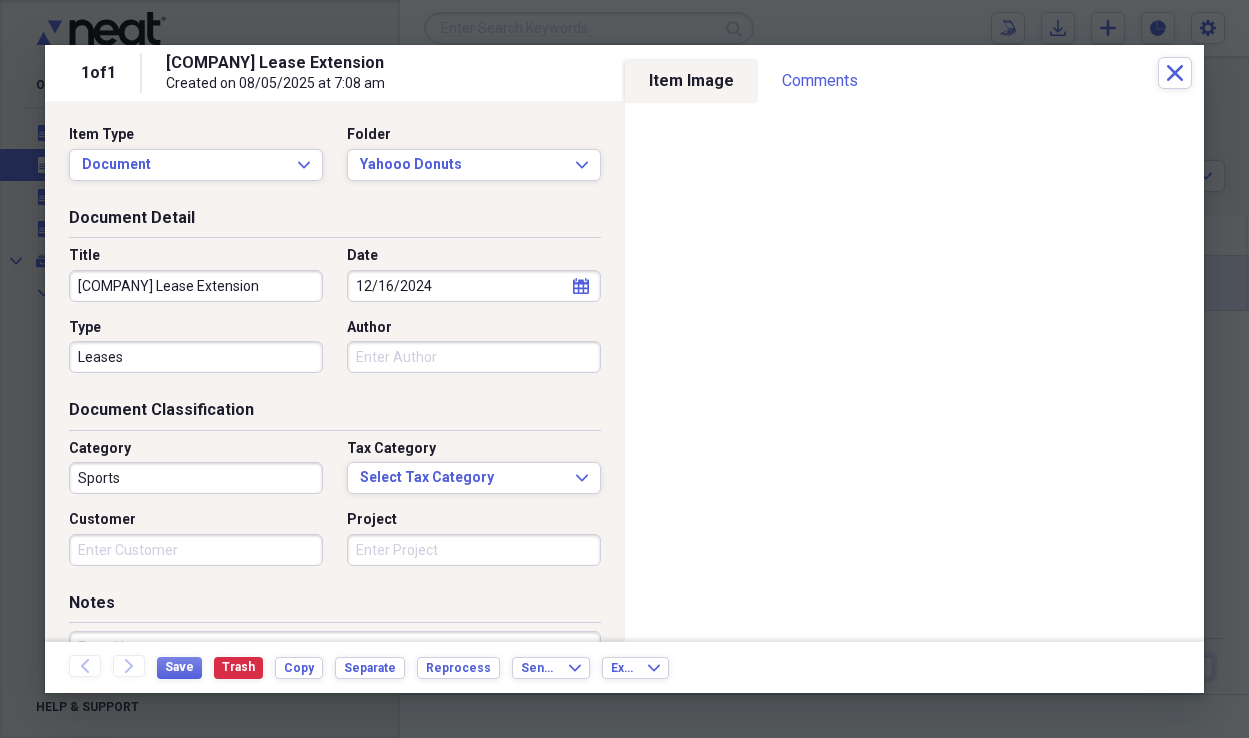 click on "Author" at bounding box center (474, 357) 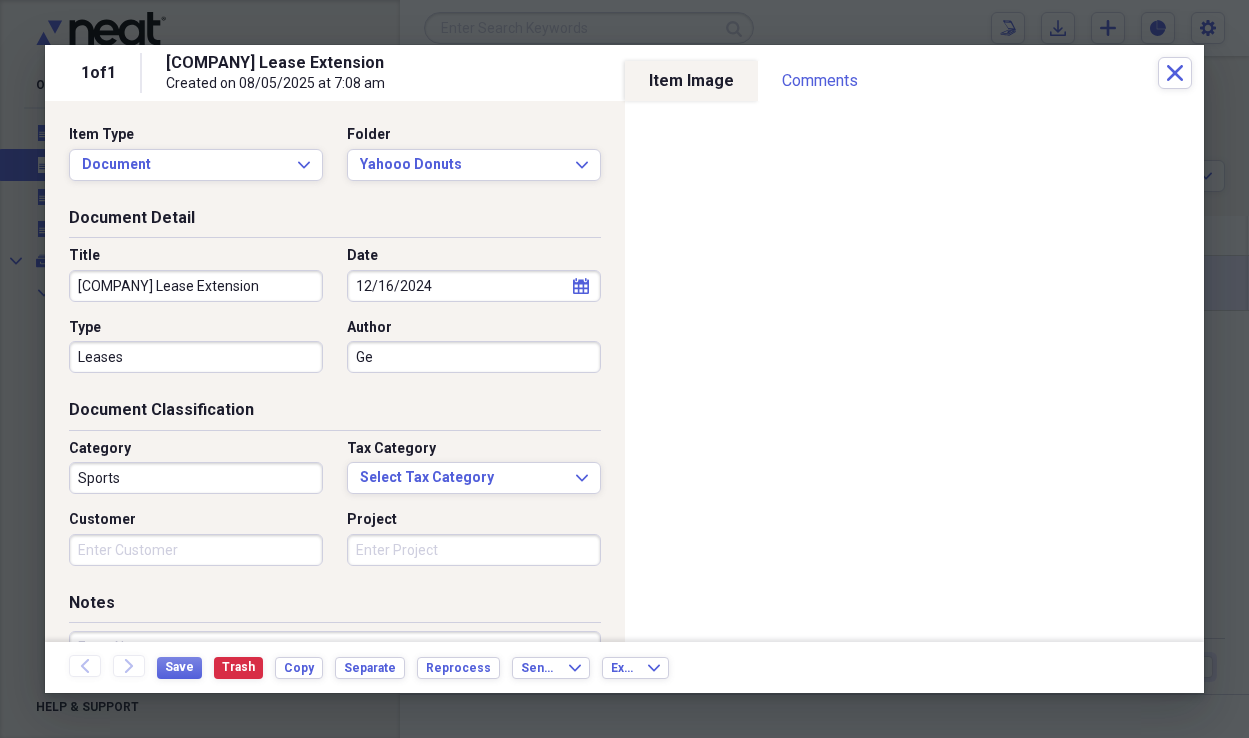 type on "G" 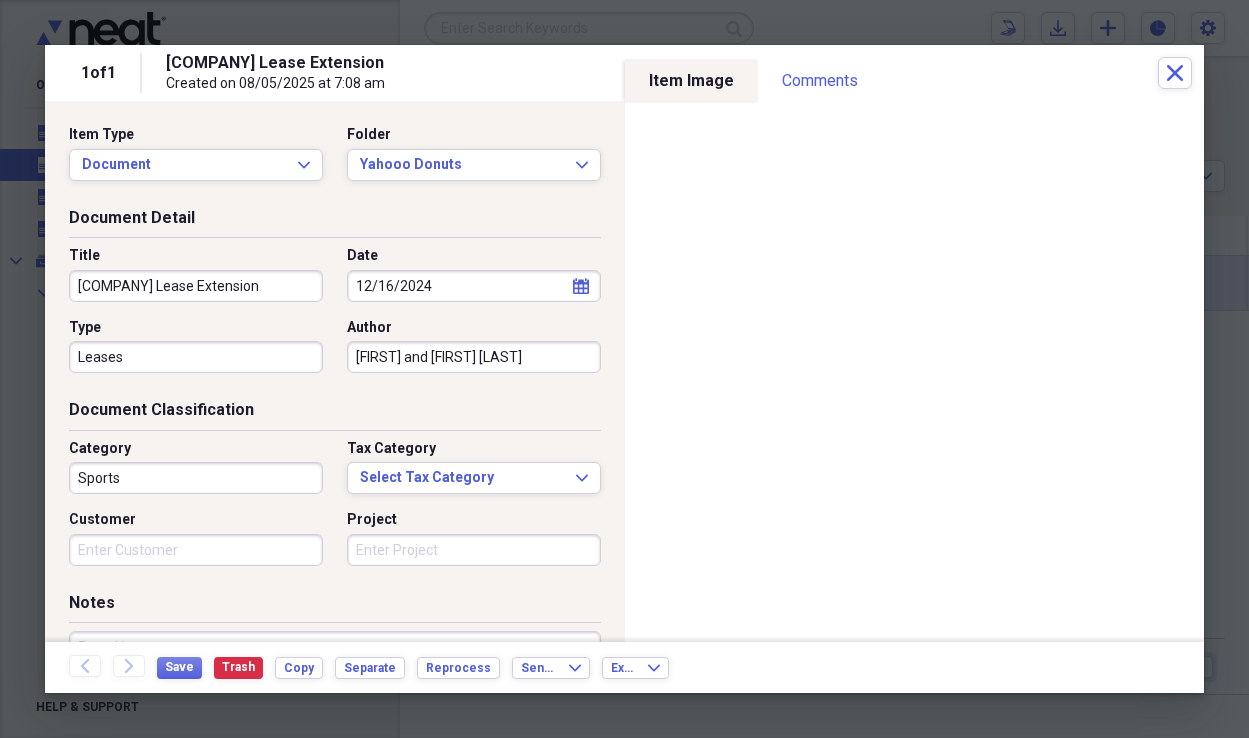type on "[FIRST] and [FIRST] [LAST]" 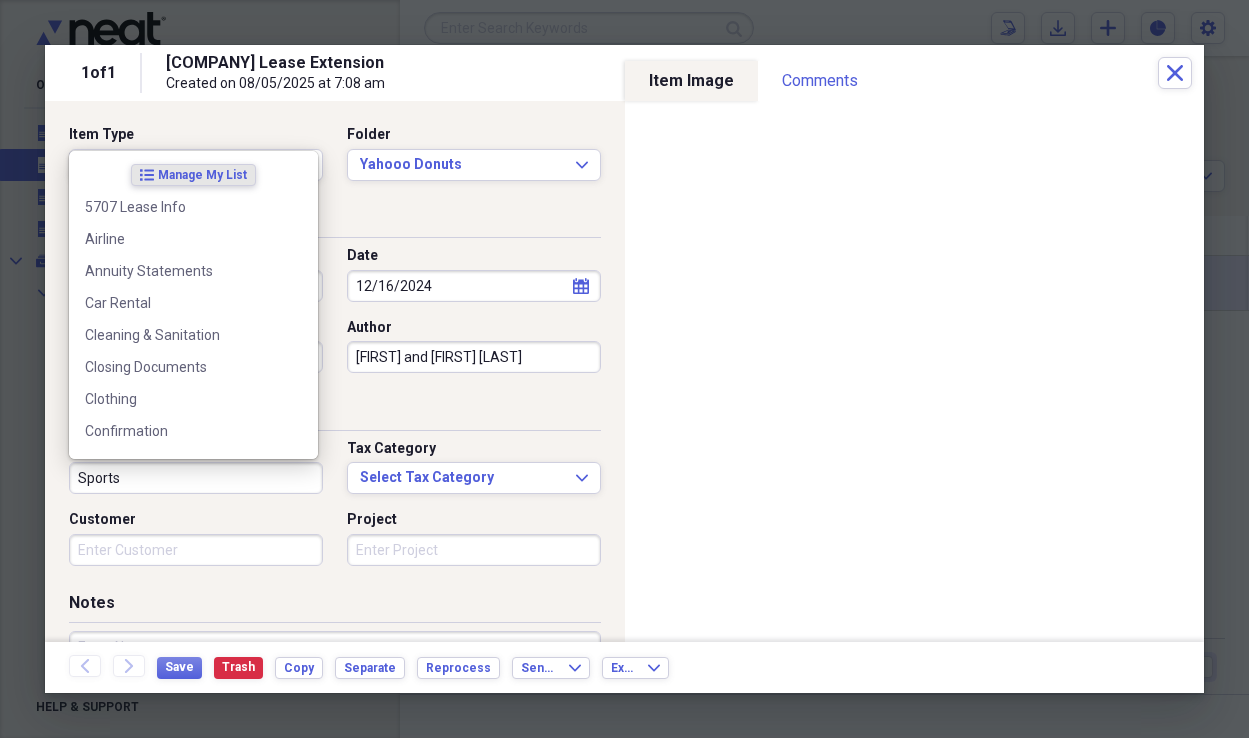 click on "Sports" at bounding box center [196, 478] 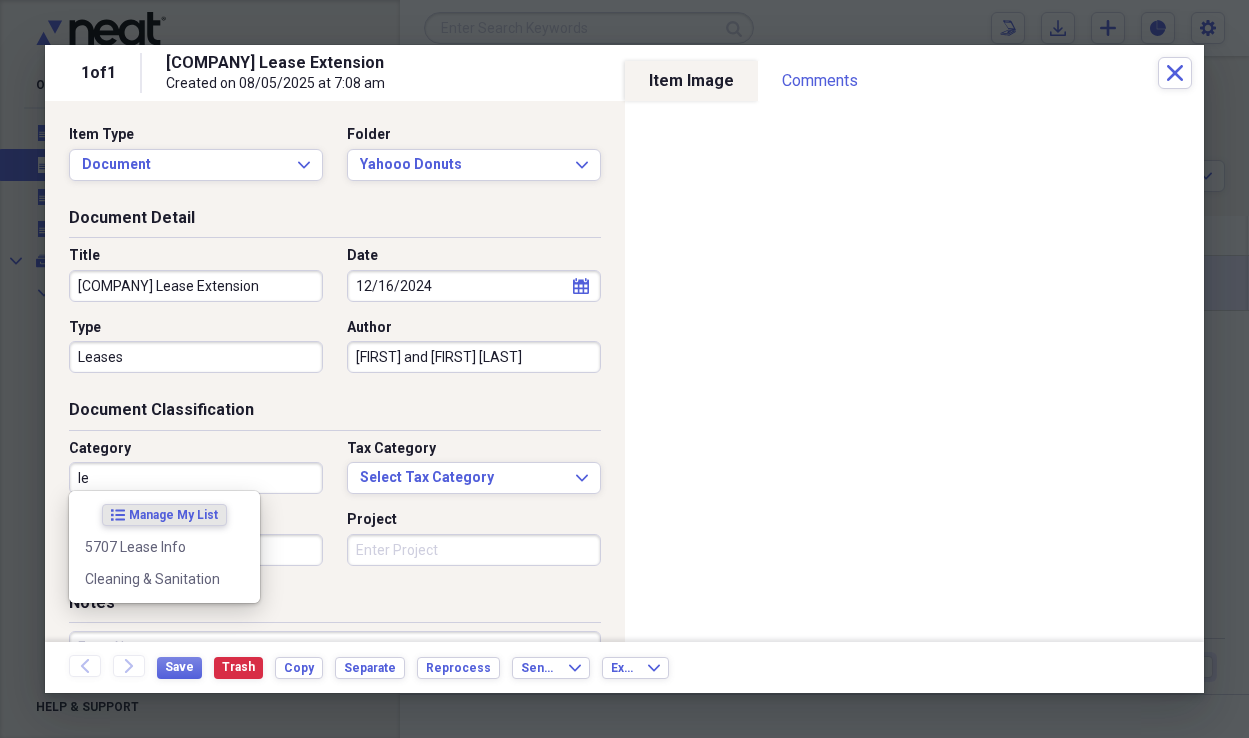 type on "l" 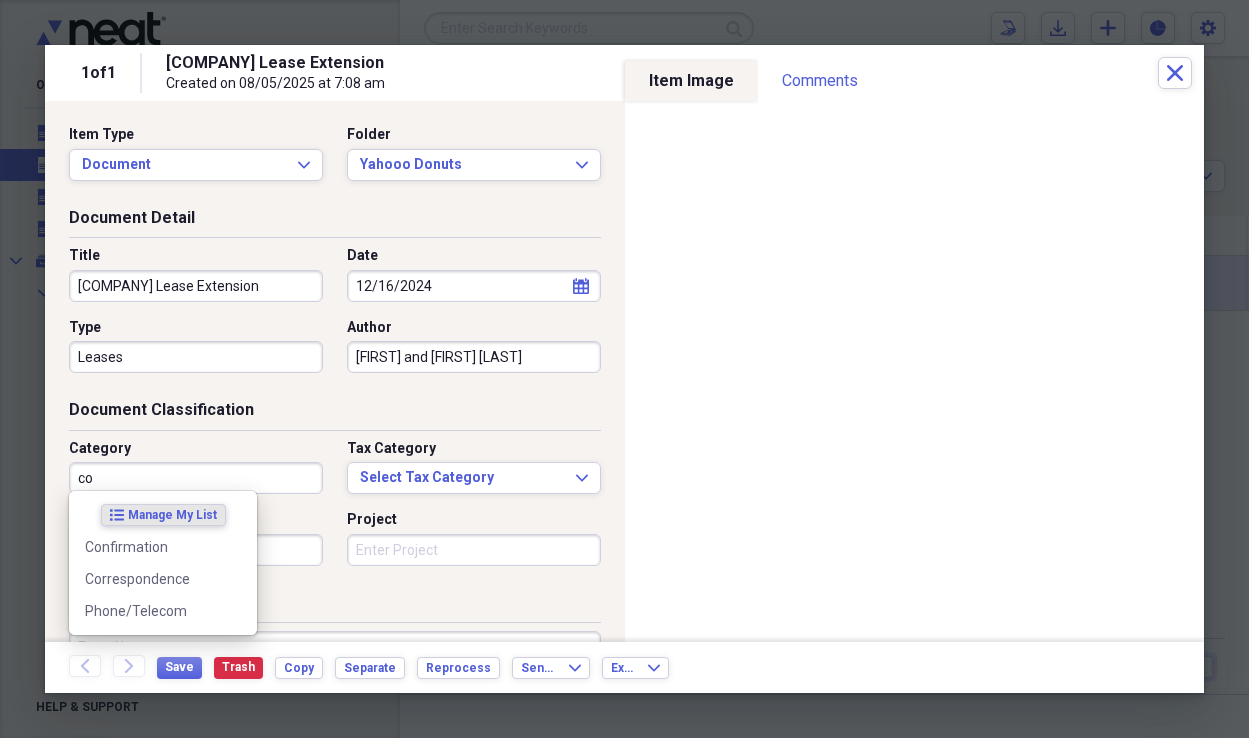 type on "c" 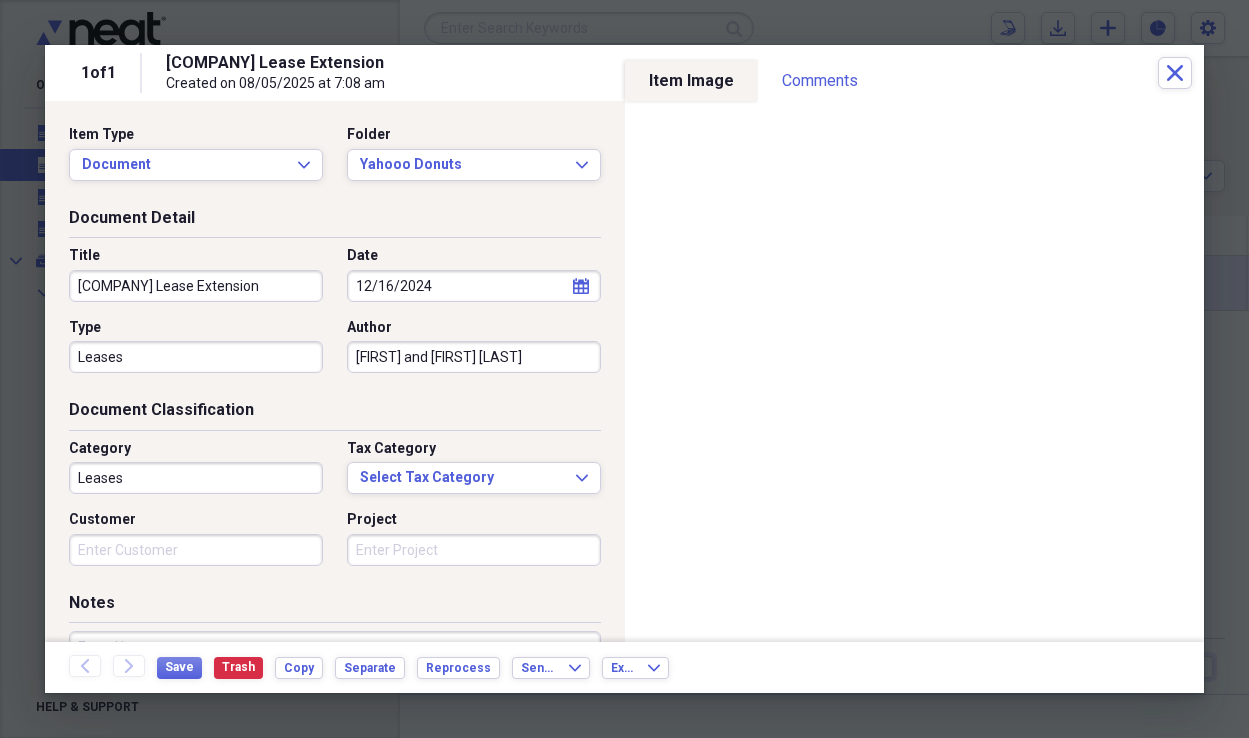 type on "Leases" 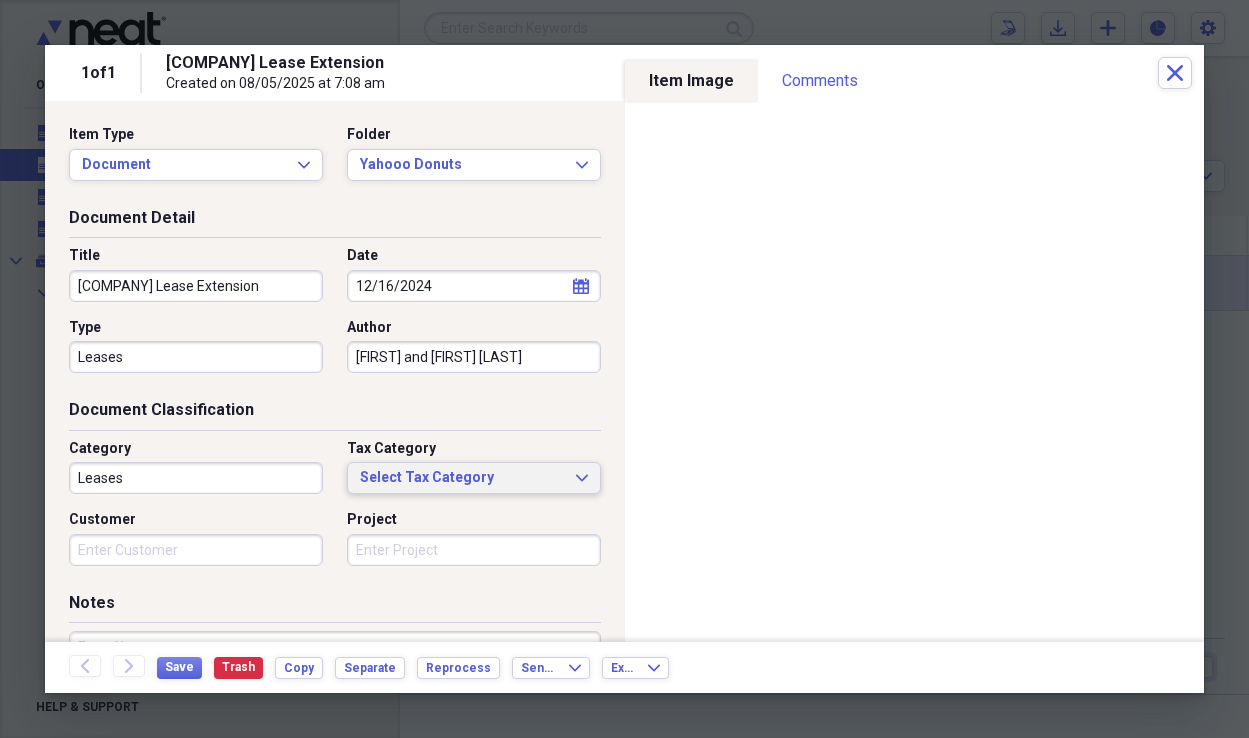 type 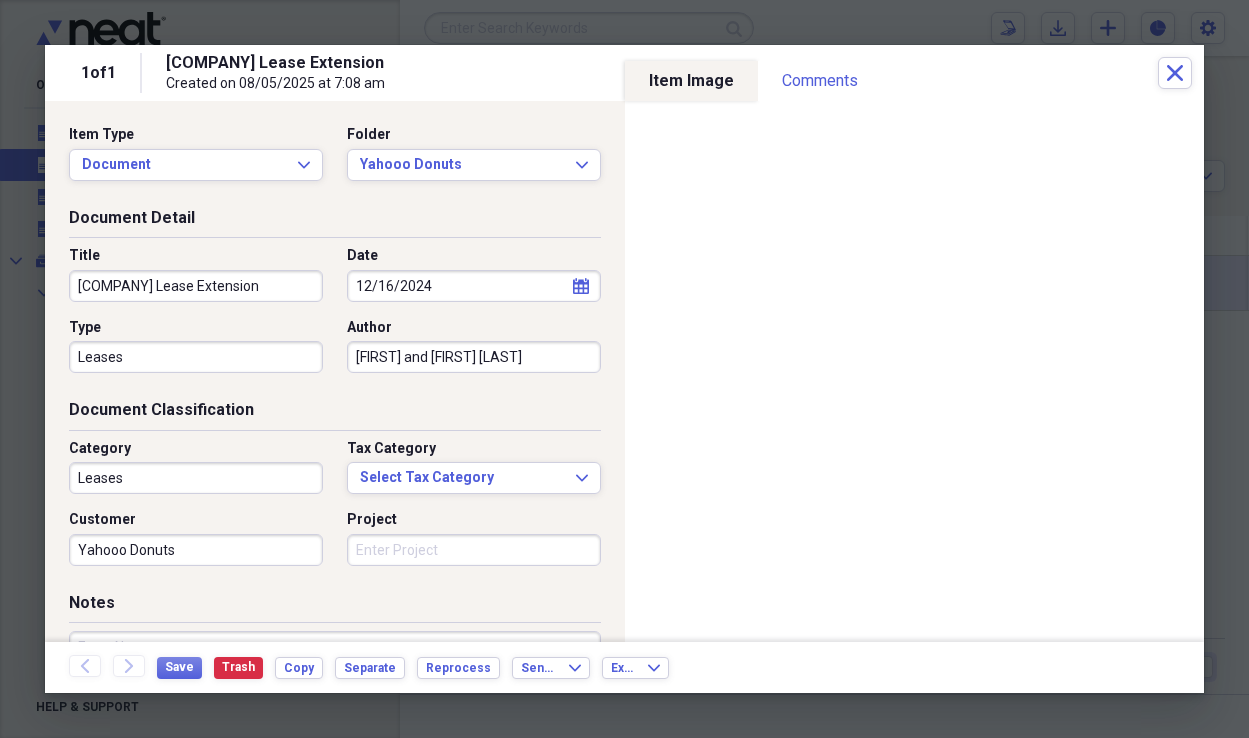 type on "Yahooo Donuts" 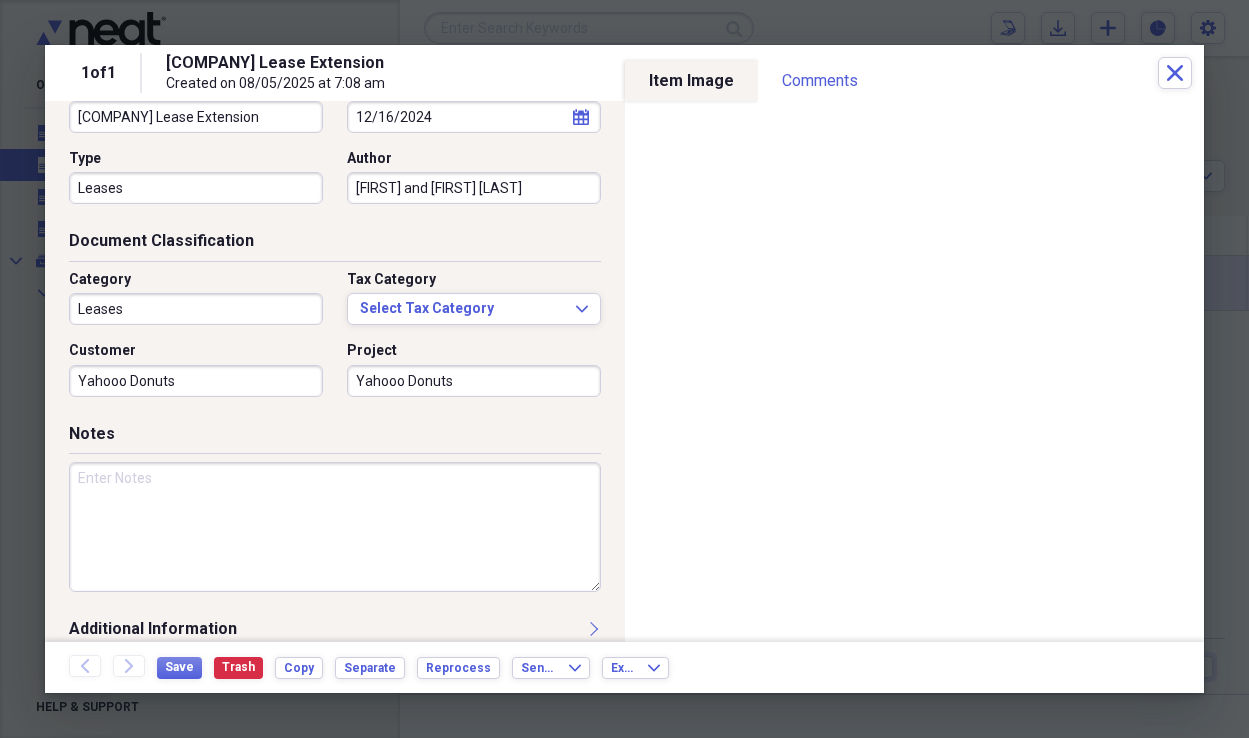 scroll, scrollTop: 190, scrollLeft: 0, axis: vertical 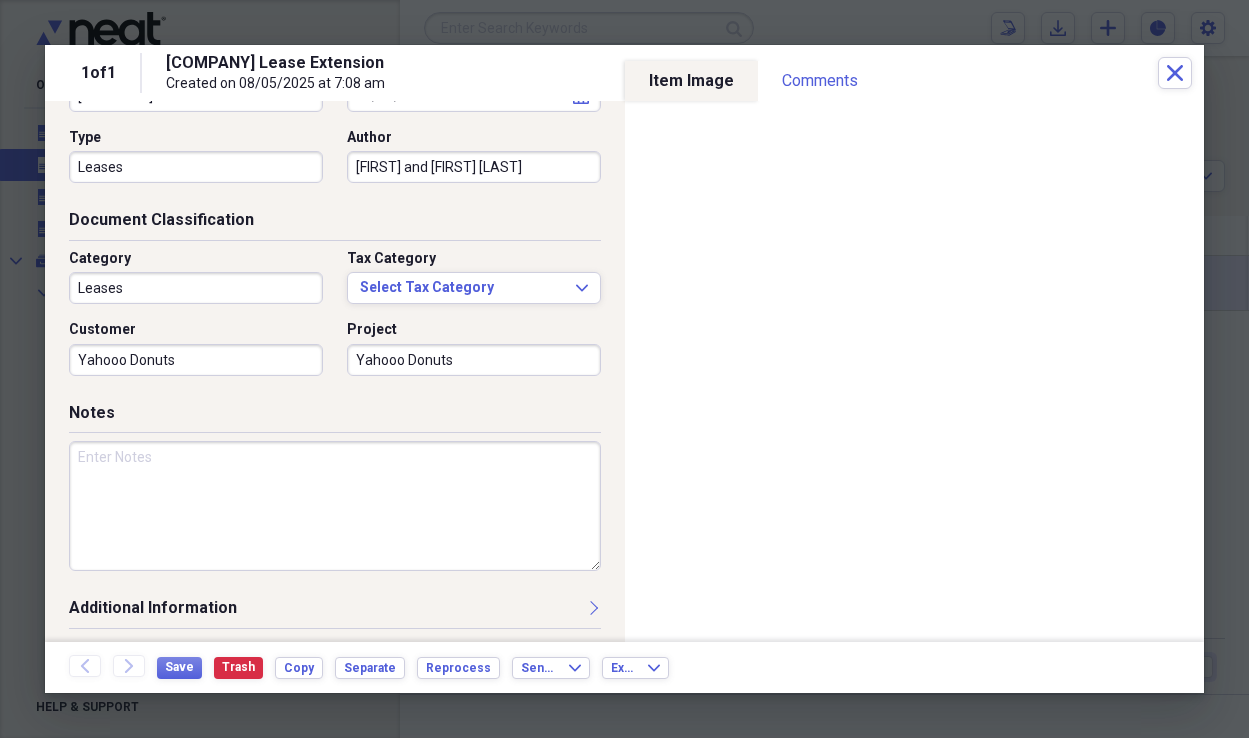 type on "Yahooo Donuts" 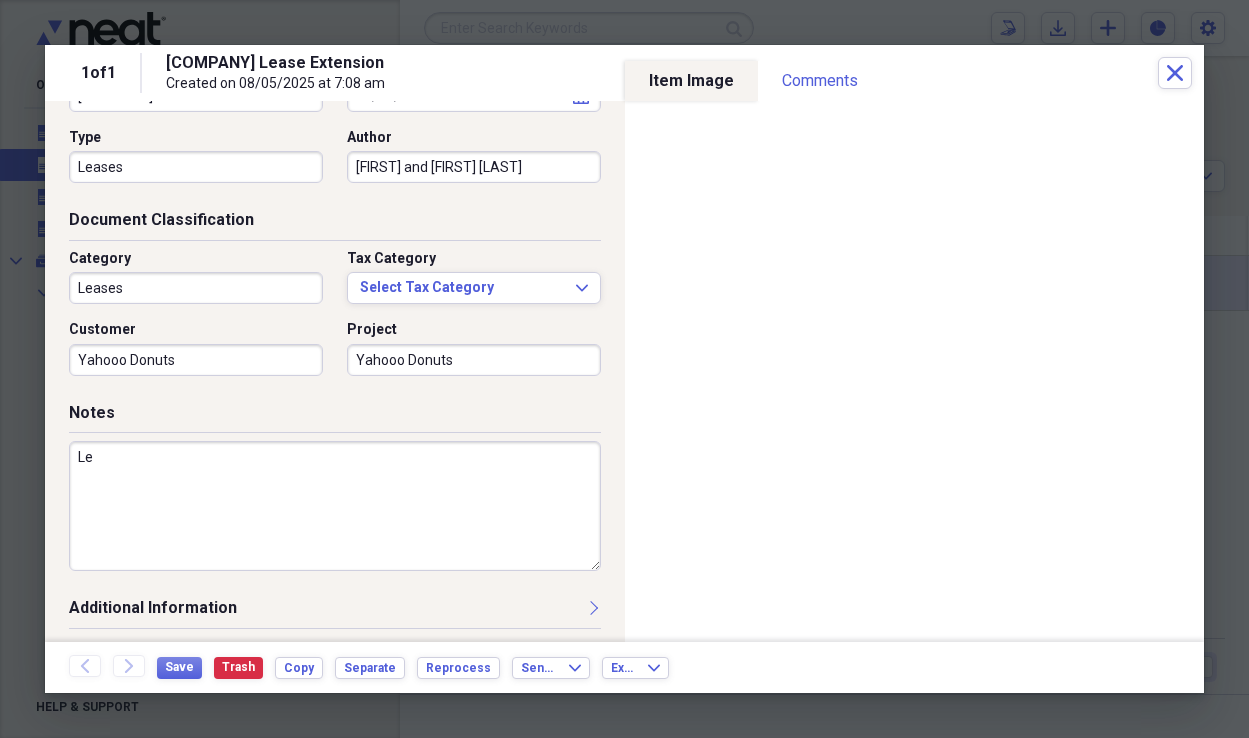 type on "L" 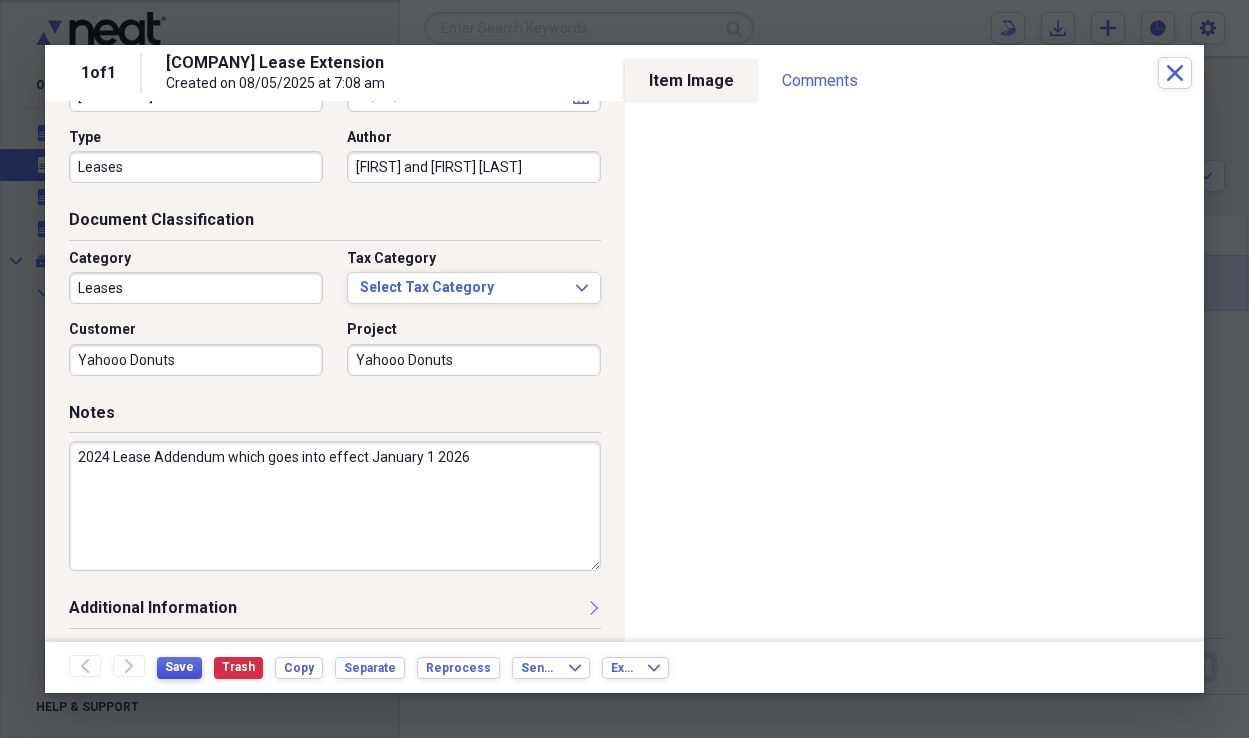 type on "2024 Lease Addendum which goes into effect January 1 2026" 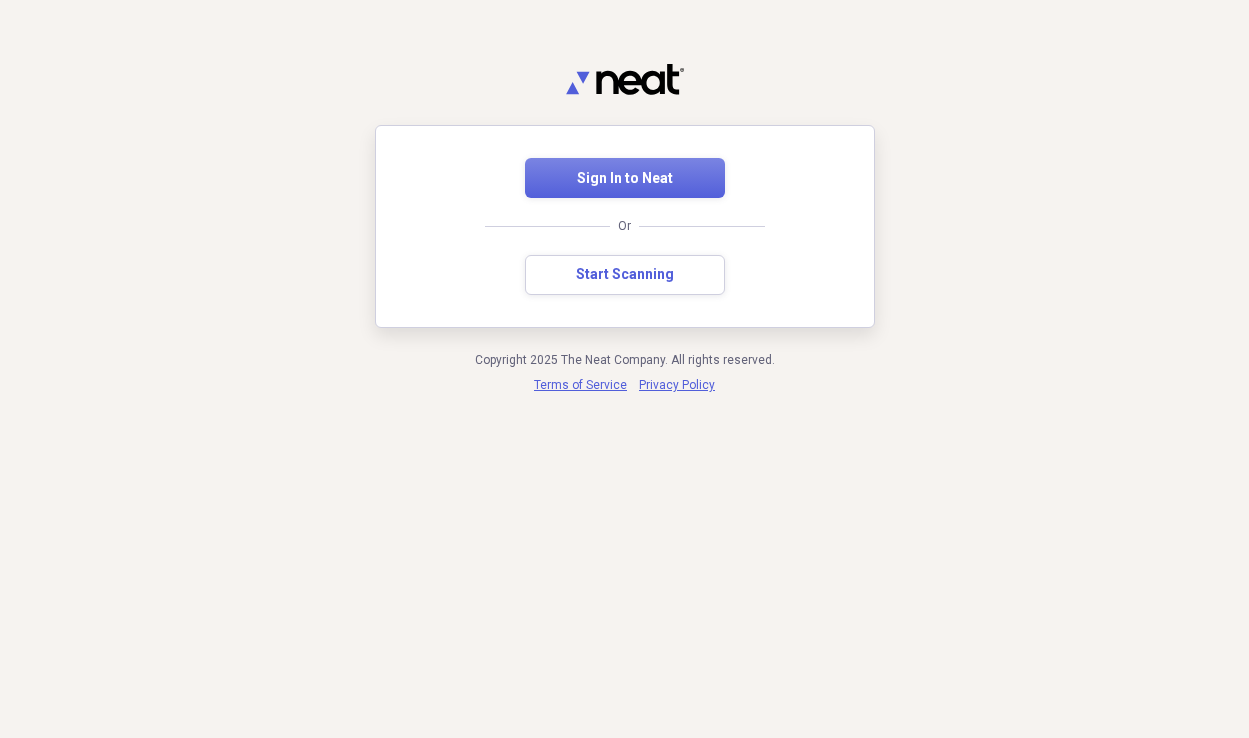 scroll, scrollTop: 0, scrollLeft: 0, axis: both 